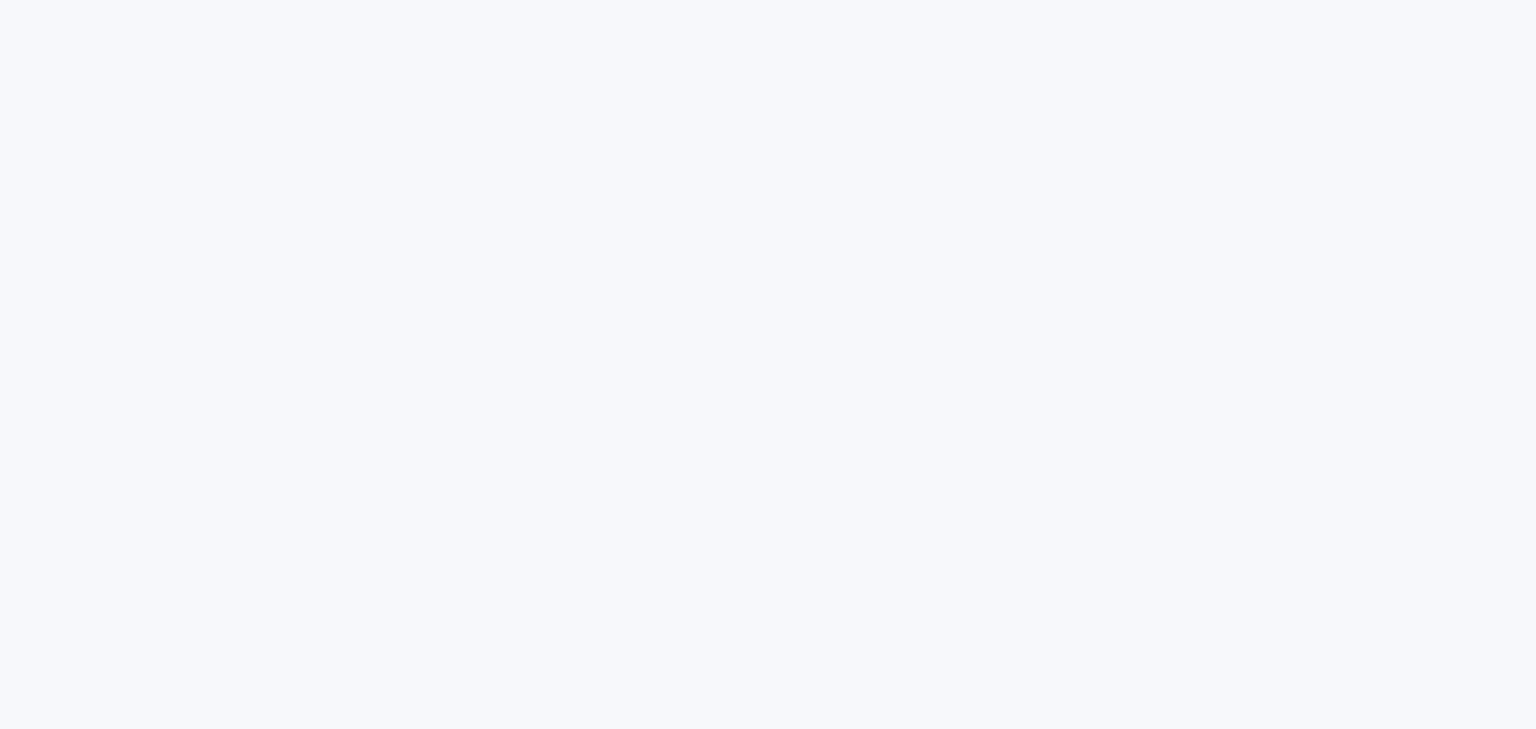 scroll, scrollTop: 0, scrollLeft: 0, axis: both 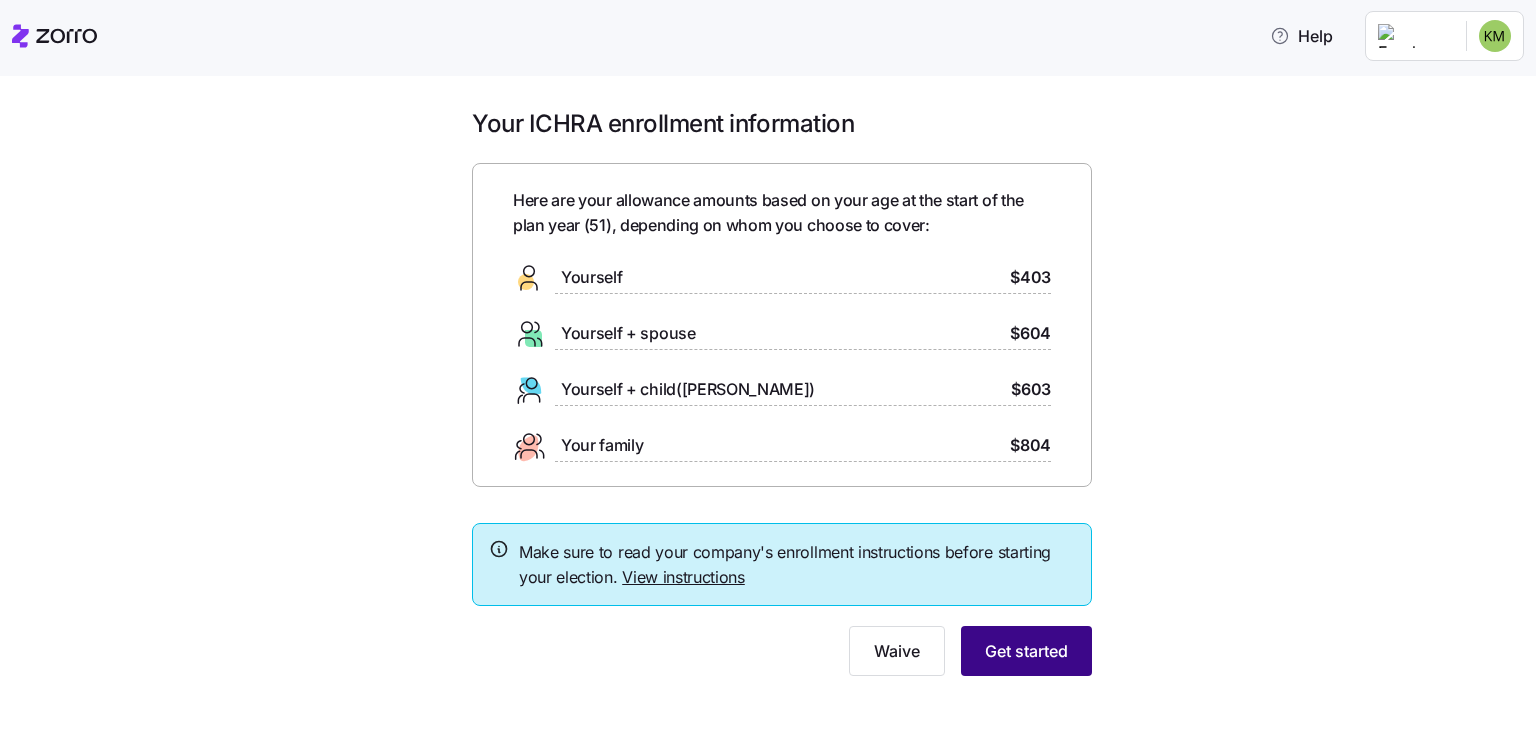 click on "Get started" at bounding box center [1026, 651] 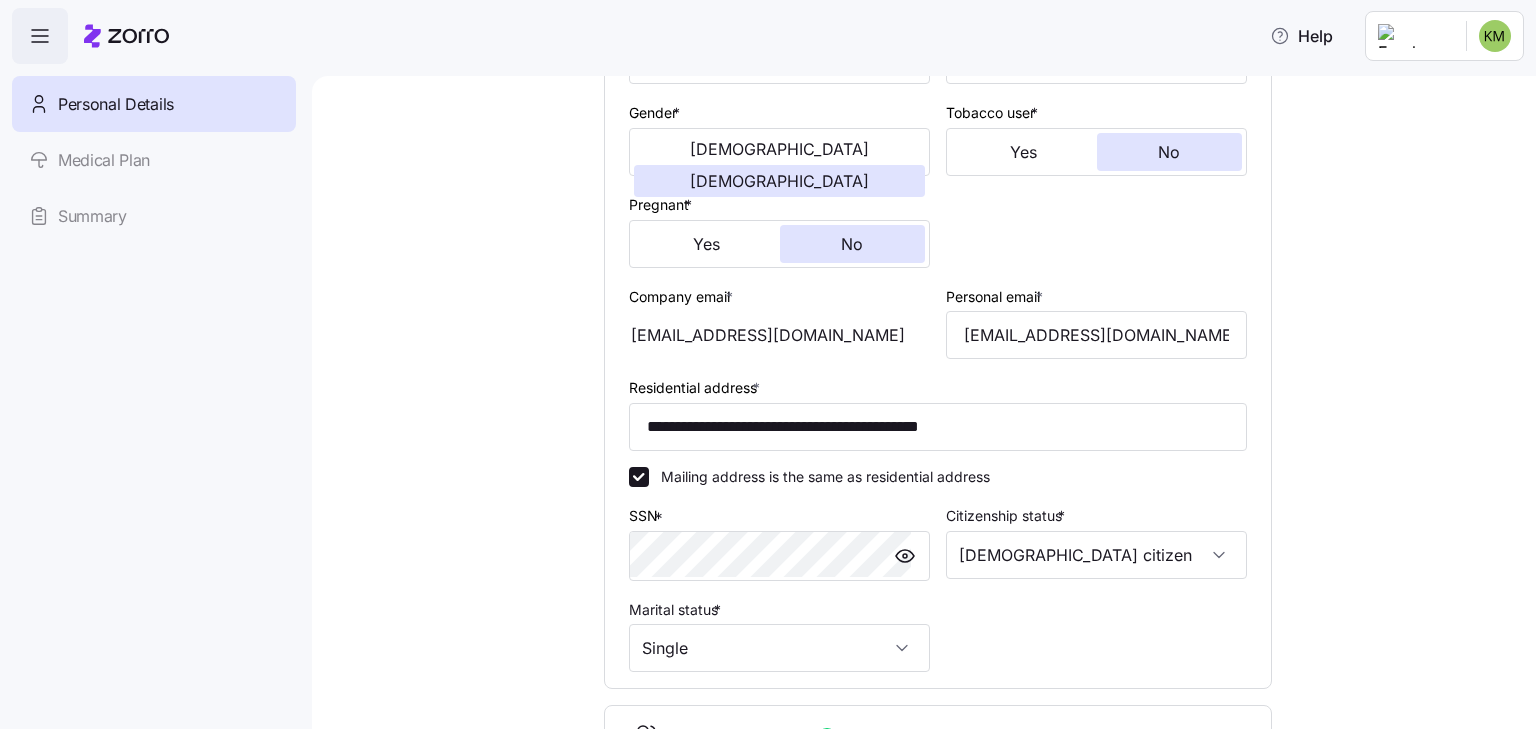 scroll, scrollTop: 426, scrollLeft: 0, axis: vertical 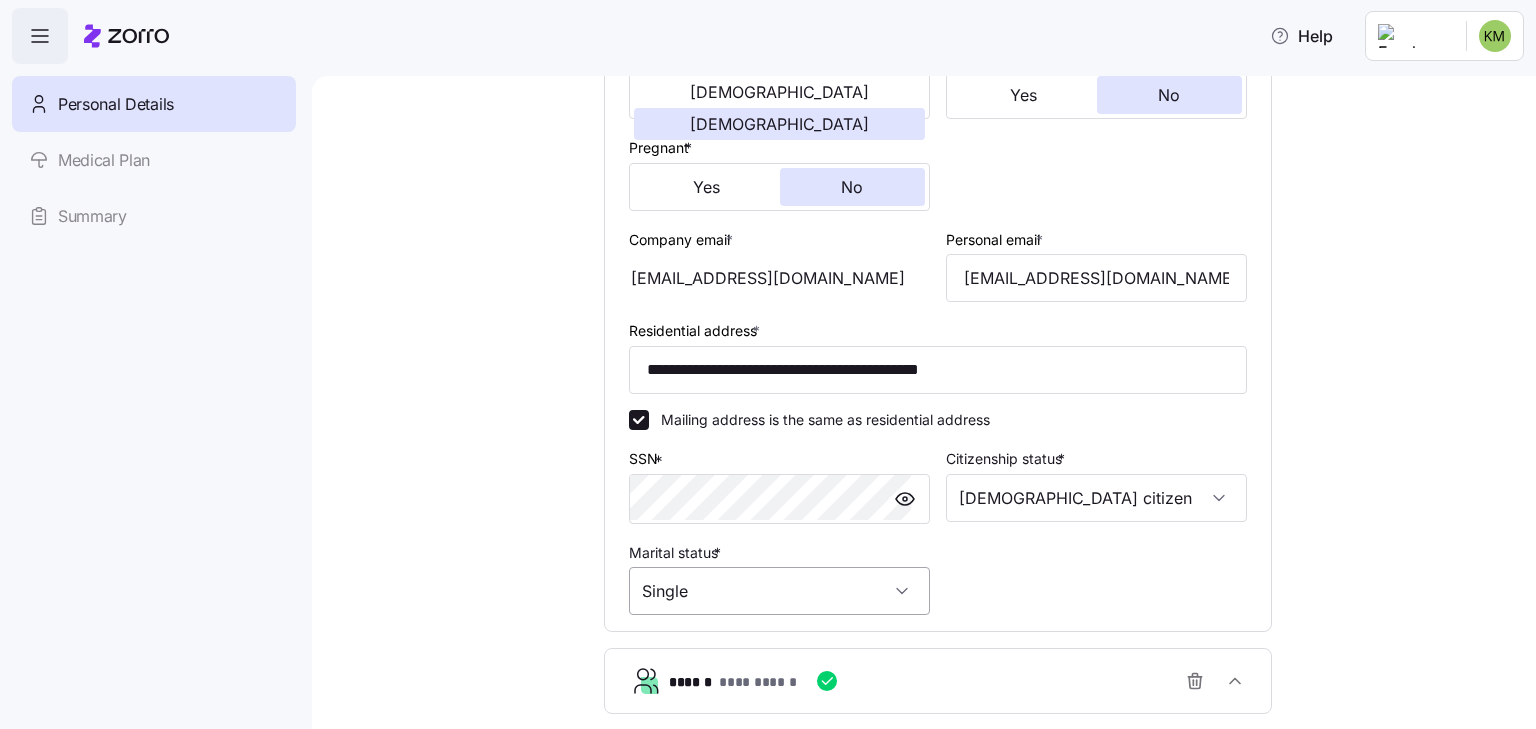 click on "Single" at bounding box center [779, 591] 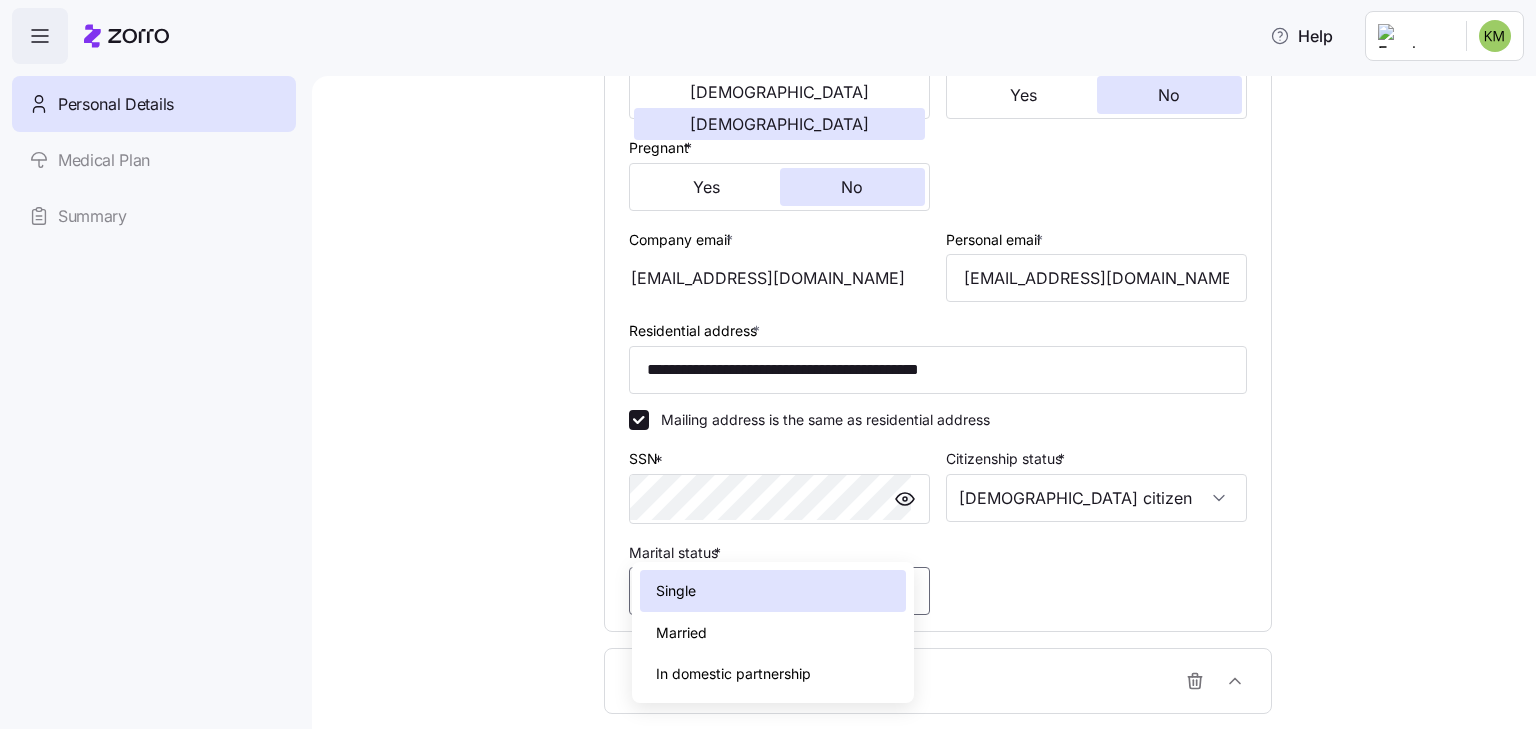click on "Married" at bounding box center (773, 633) 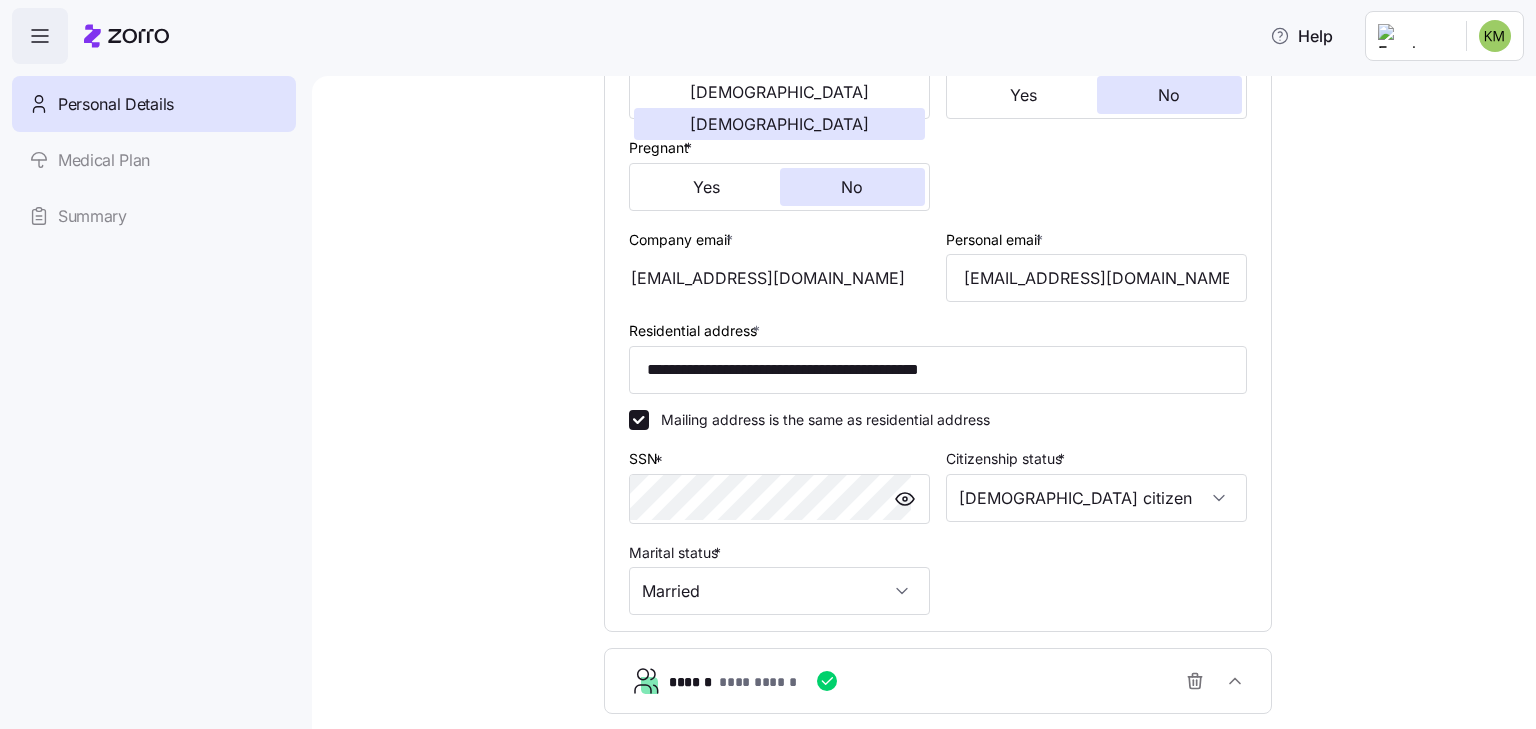 scroll, scrollTop: 533, scrollLeft: 0, axis: vertical 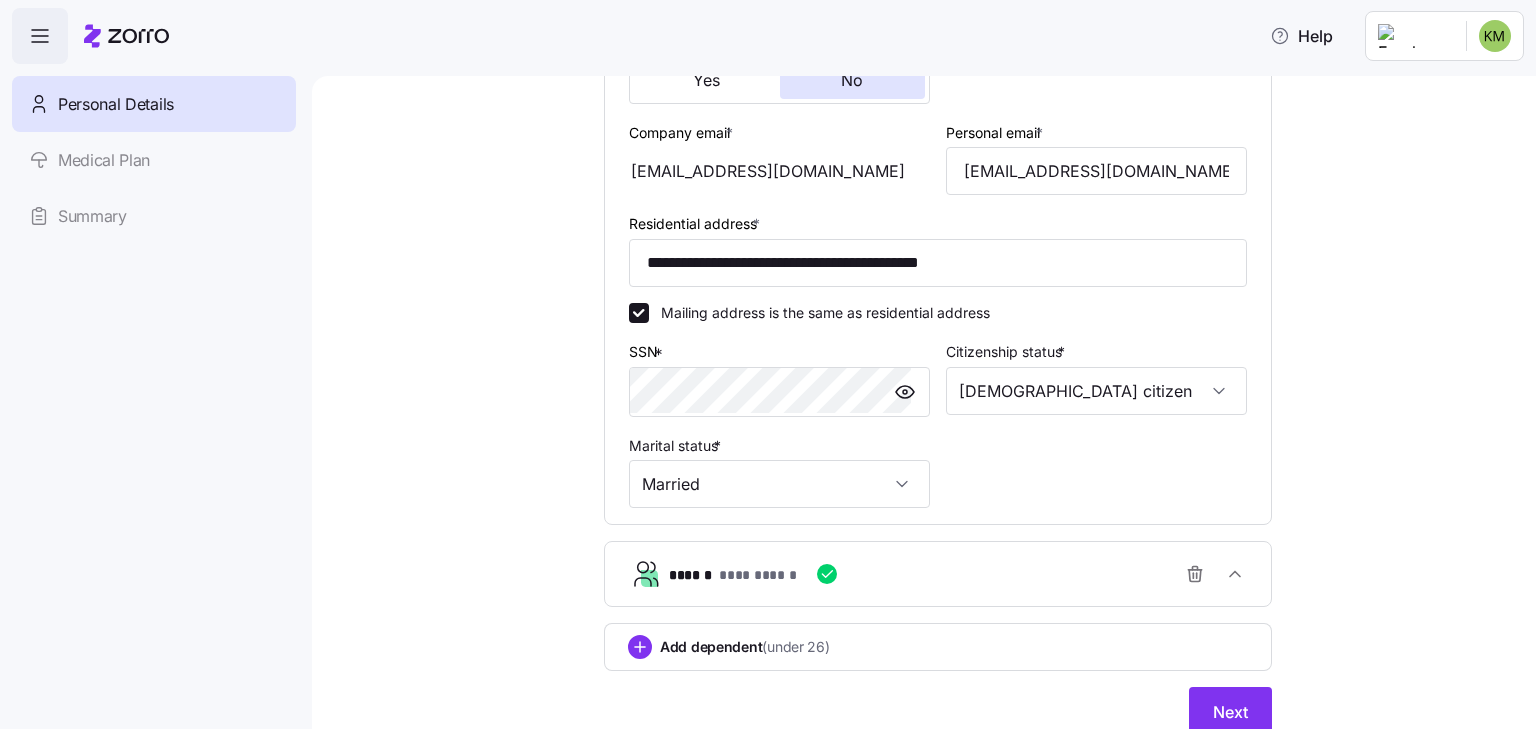 click on "**********" at bounding box center [946, 574] 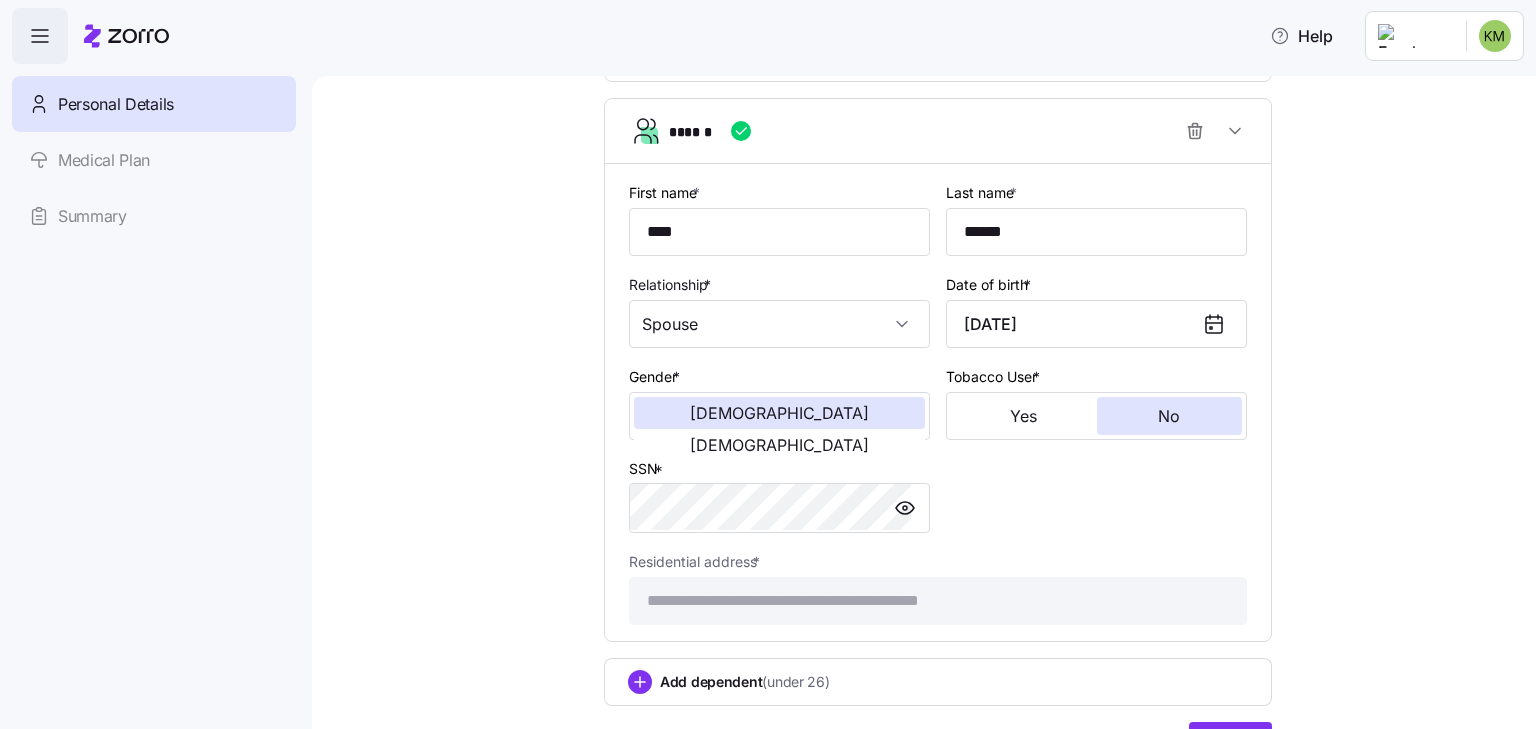 scroll, scrollTop: 984, scrollLeft: 0, axis: vertical 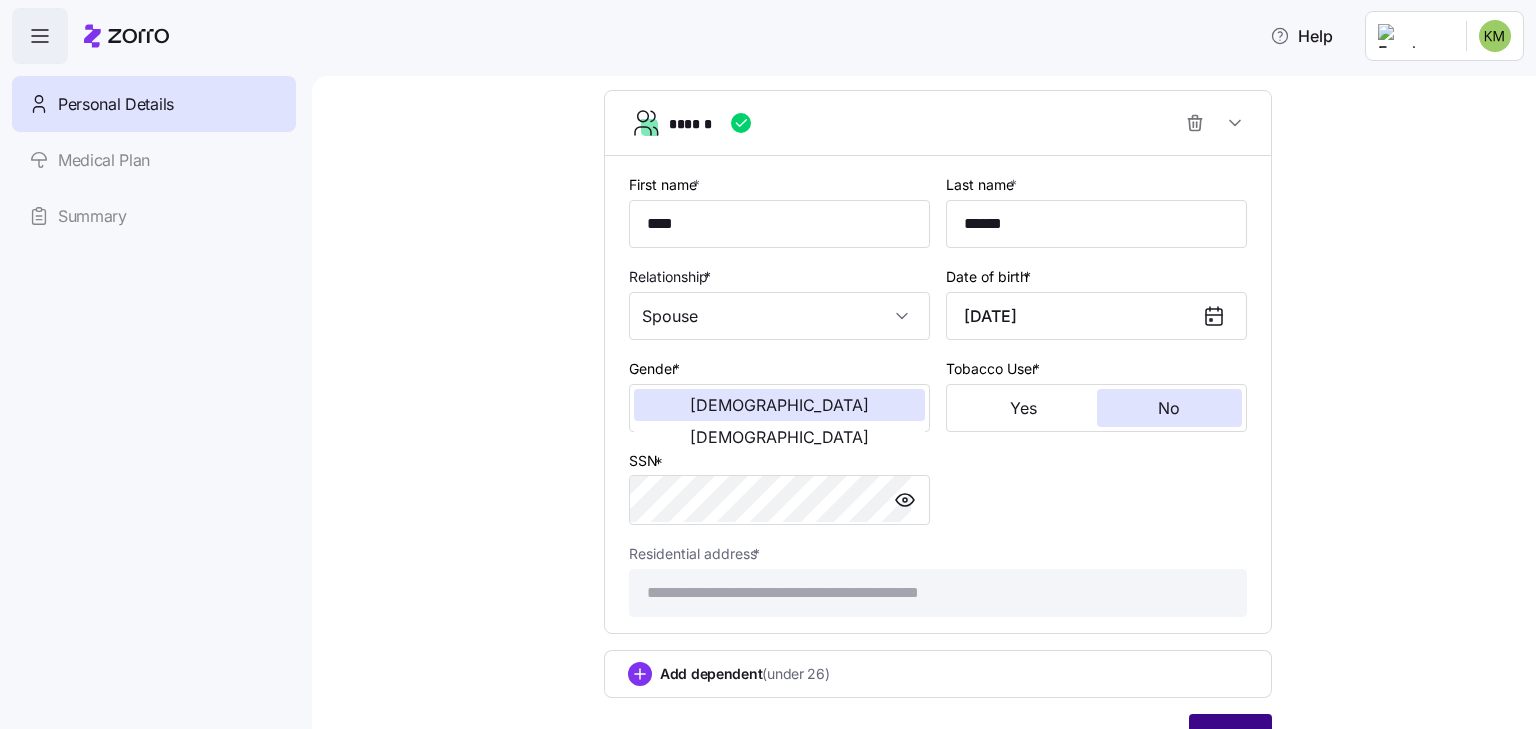 click on "Next" at bounding box center [1230, 739] 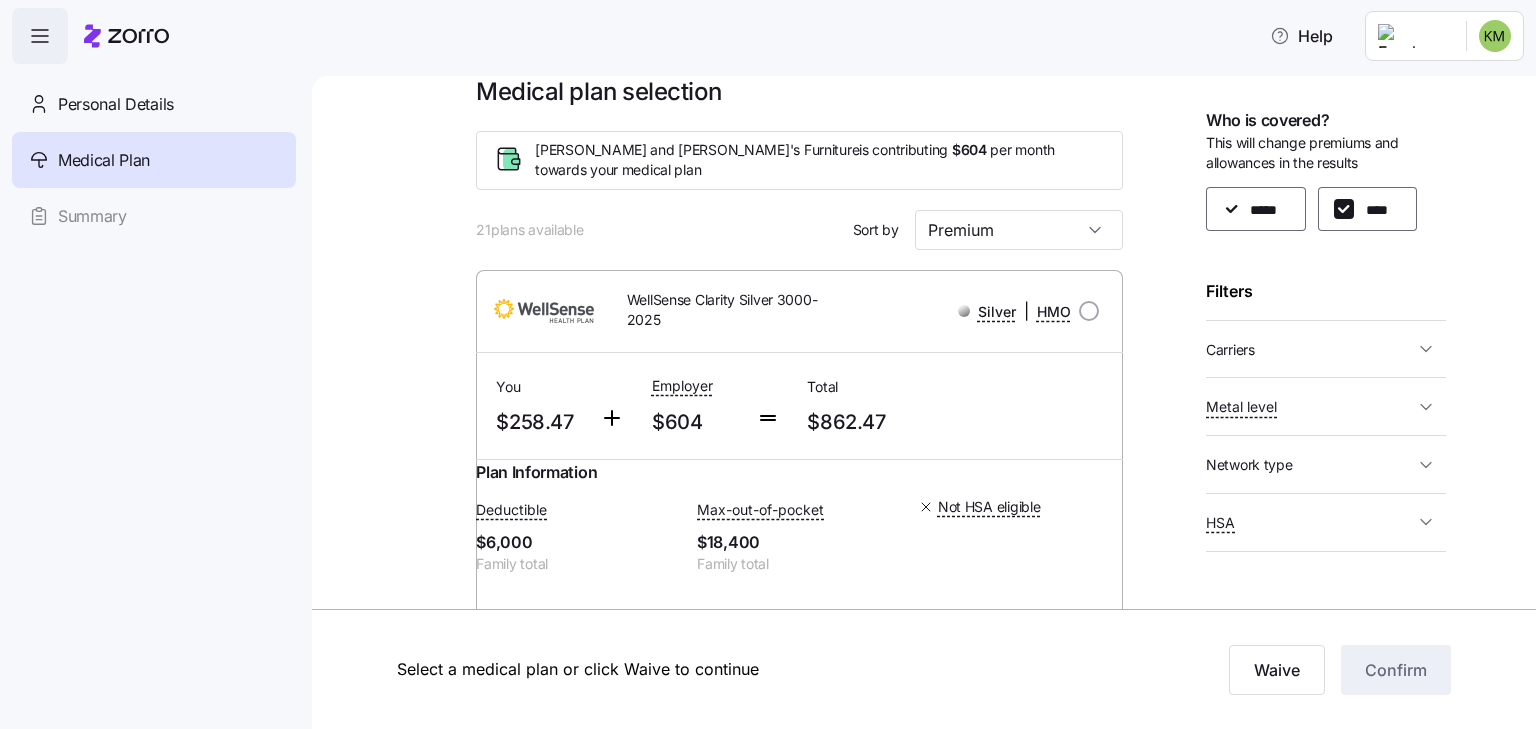 scroll, scrollTop: 0, scrollLeft: 0, axis: both 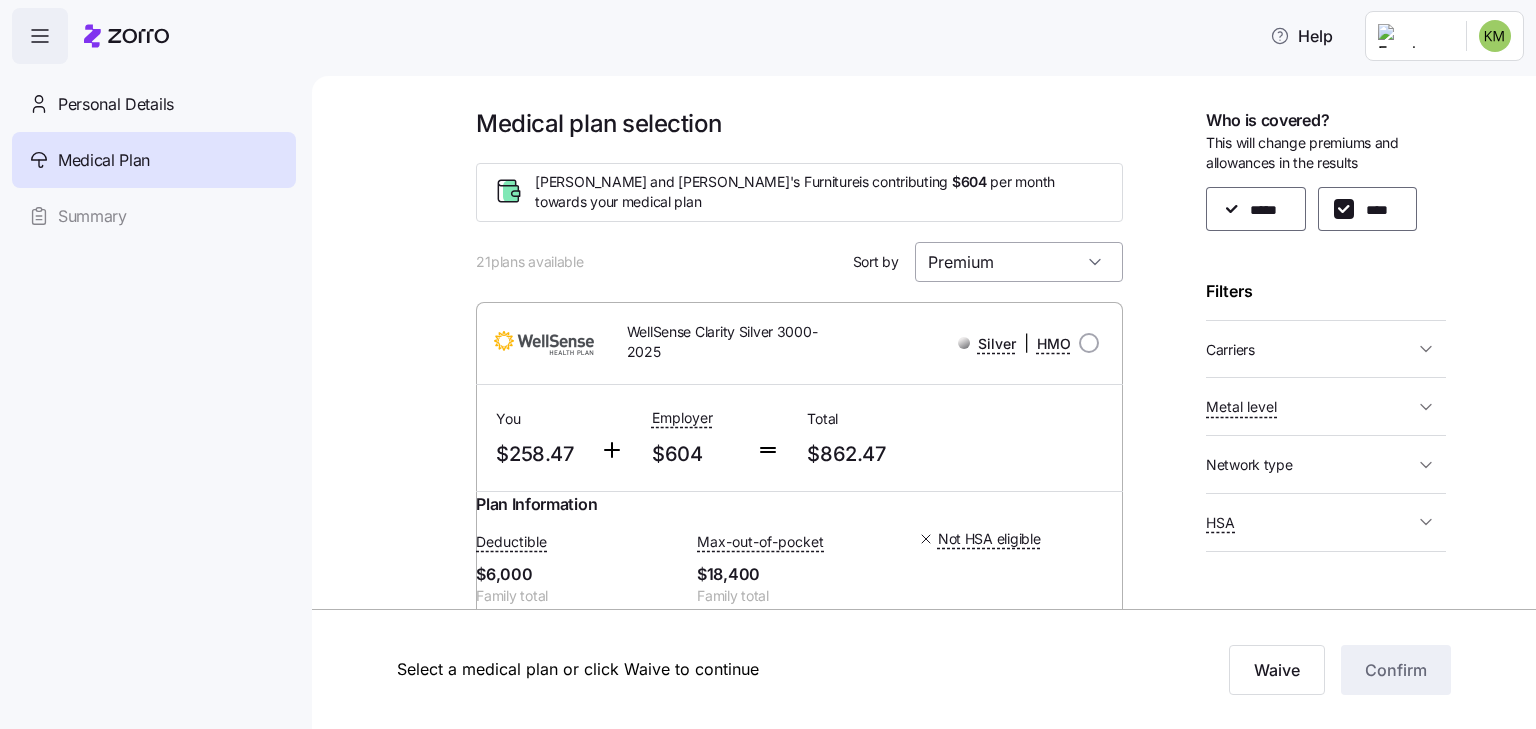 click on "Premium" at bounding box center [1019, 262] 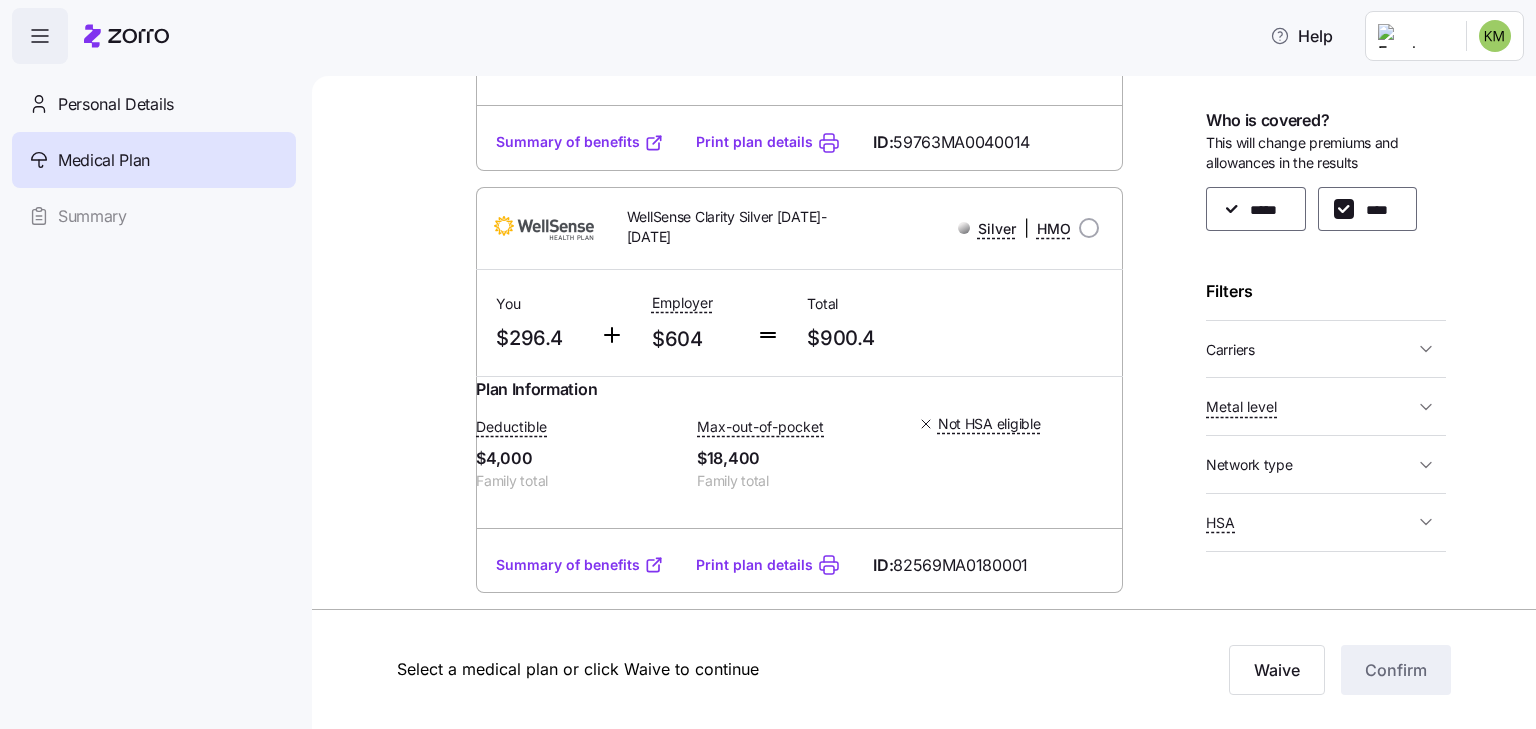 scroll, scrollTop: 640, scrollLeft: 0, axis: vertical 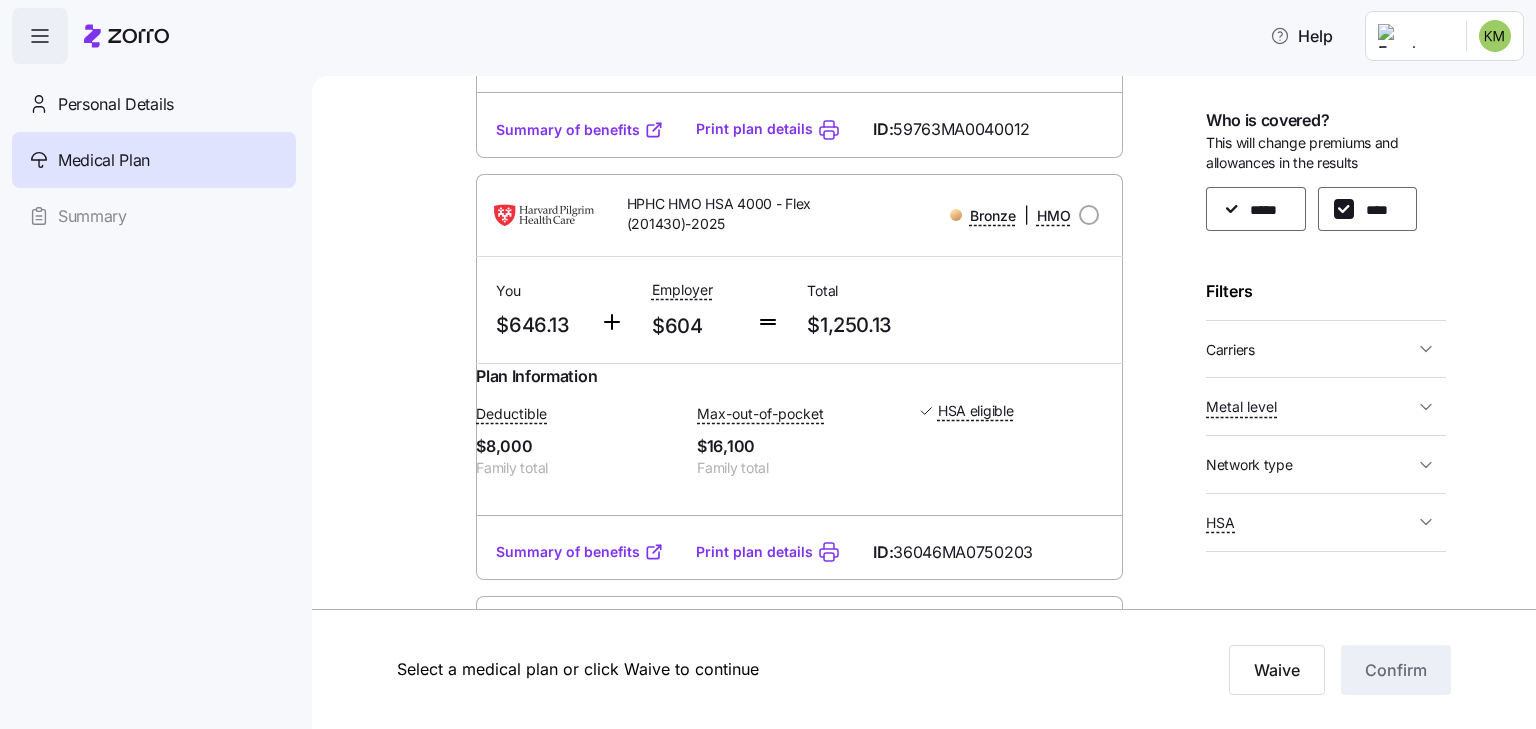 click on "Summary of benefits" at bounding box center [580, 552] 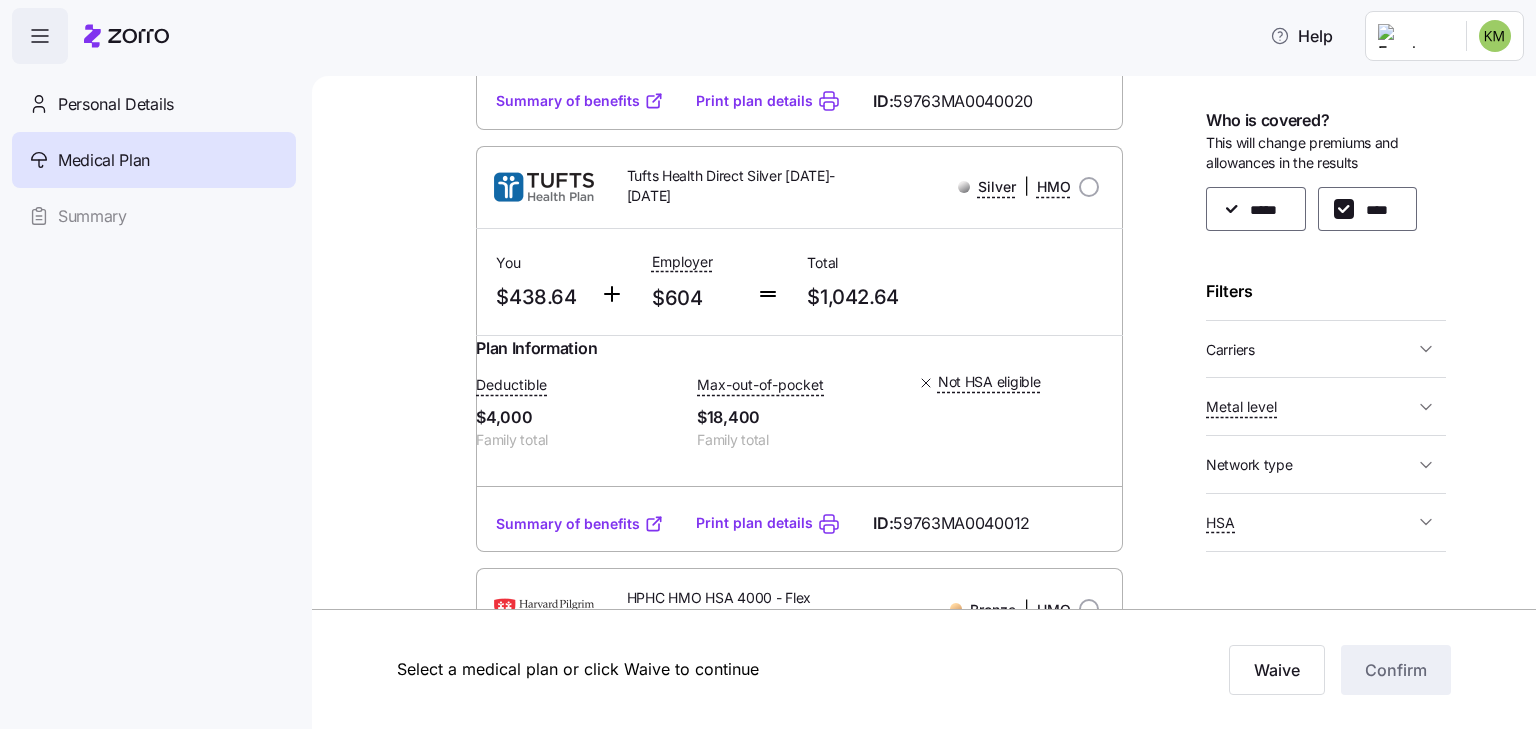 scroll, scrollTop: 1813, scrollLeft: 0, axis: vertical 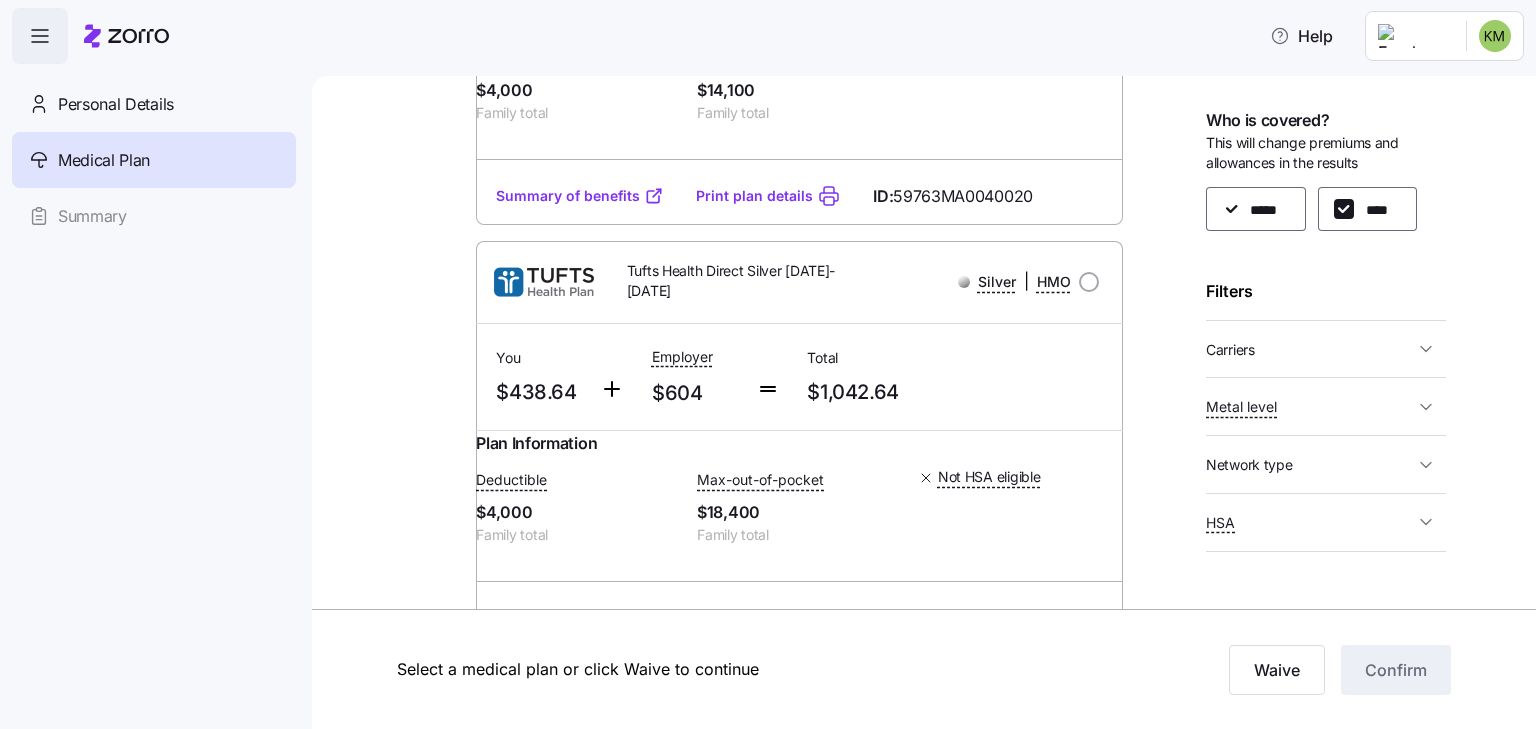 click on "Plan Information Deductible $4,000 Family total Max-out-of-pocket $18,400 Family total Not HSA eligible [PERSON_NAME] ,  [DATE] ,   [STREET_ADDRESS][PERSON_NAME] ; Who is covered:   Me & spouse ;   Employer contribution:  up to $604 Medical Plan Tufts Health Direct Silver [DATE]-[DATE]   Silver  |  HMO Summary of benefits Select Your current choice Premium Total Premium $1,042.64 After allowance $438.64 Deductible Individual: Medical $2,000 Family: Medical $4,000 Max Out of Pocket Individual: Medical $9,200 Family: Medical $18,400 HSA Eligible HSA Eligible No Doctor visits Primary Care $25/$60 copay Urgent Care & Visits Emergency room Deductible, then $350 copay Pharmacy Drugs $30/$55/Deductible, then $75 Summary of benefits Print plan details ID:  59763MA0040012" at bounding box center (799, 539) 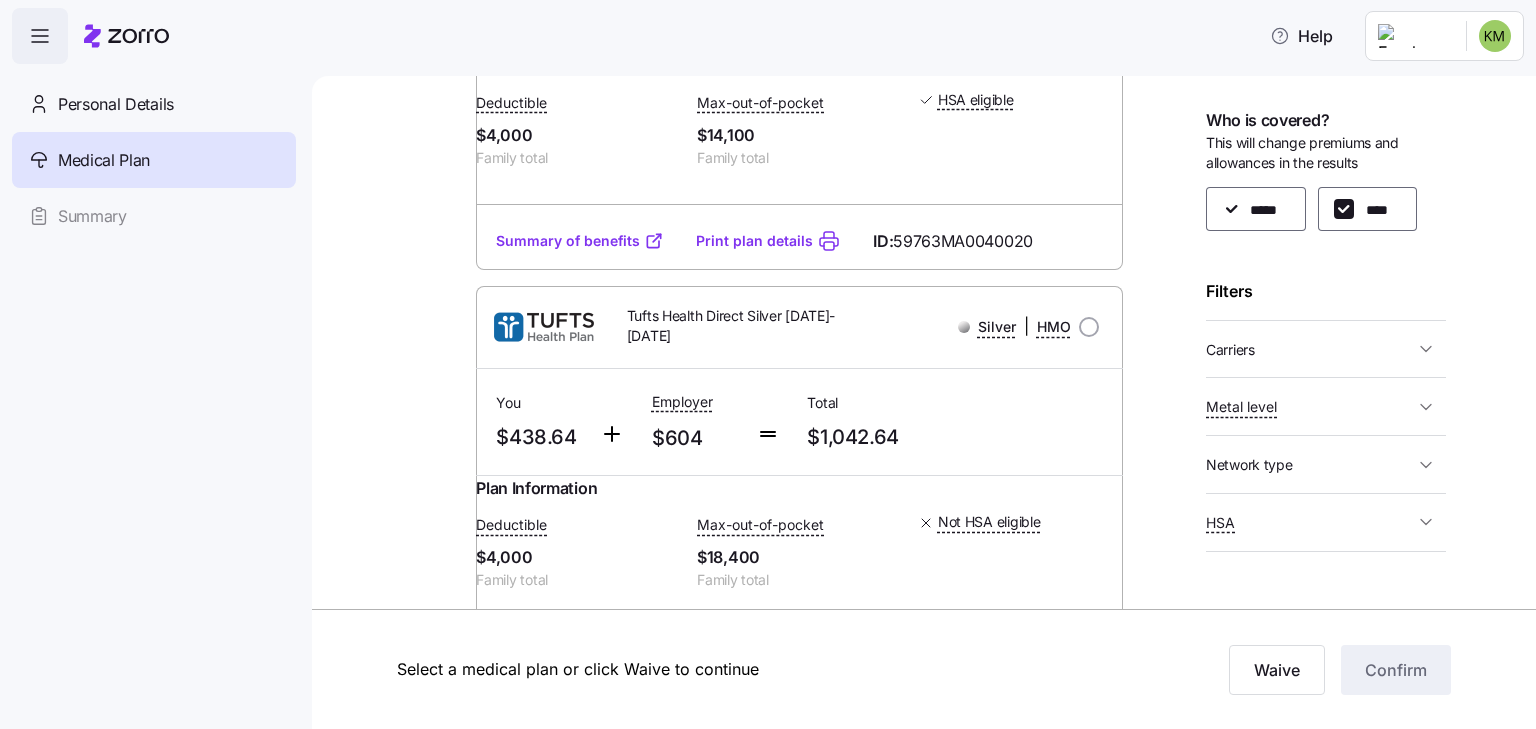 click on "Summary of benefits" at bounding box center [580, 664] 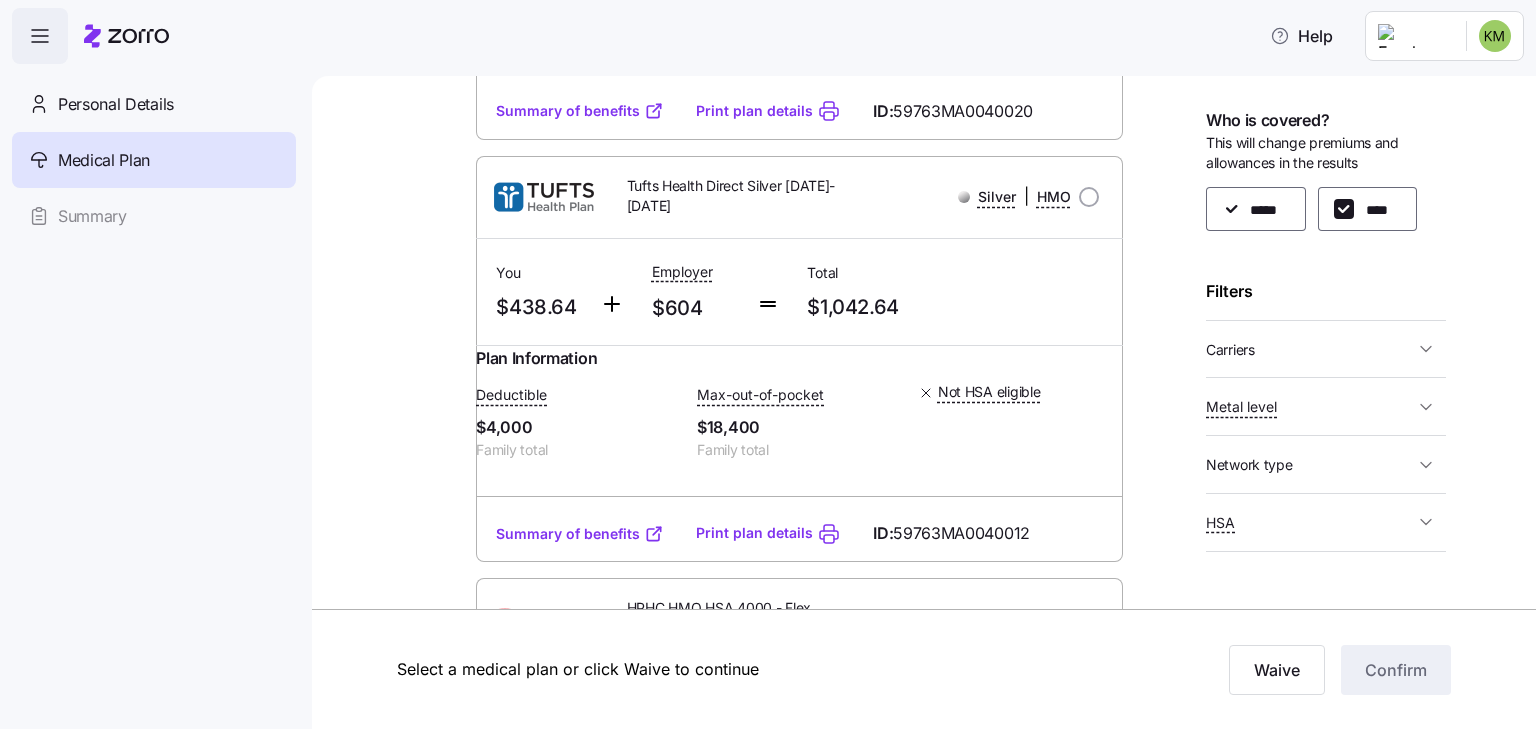 scroll, scrollTop: 1813, scrollLeft: 0, axis: vertical 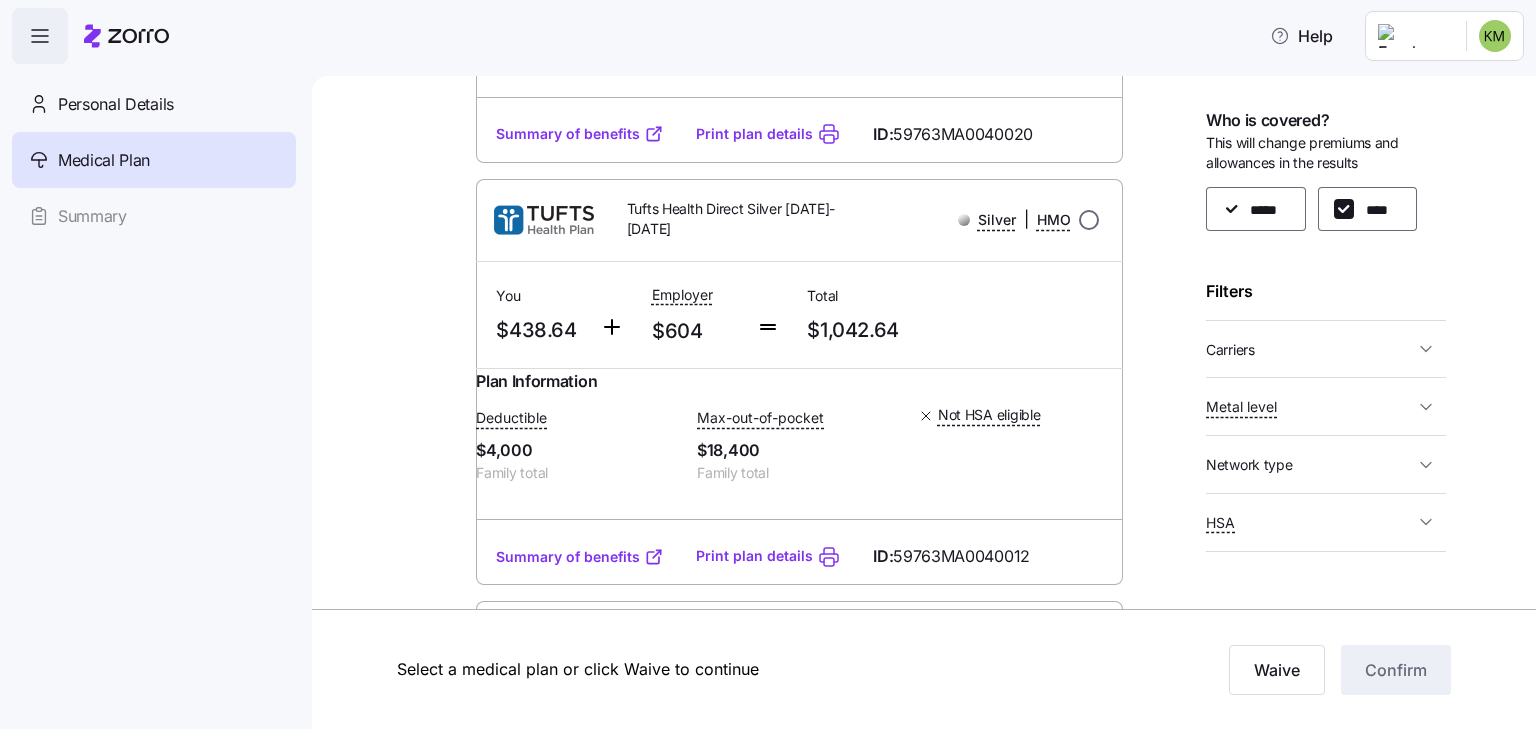 click at bounding box center [1089, 220] 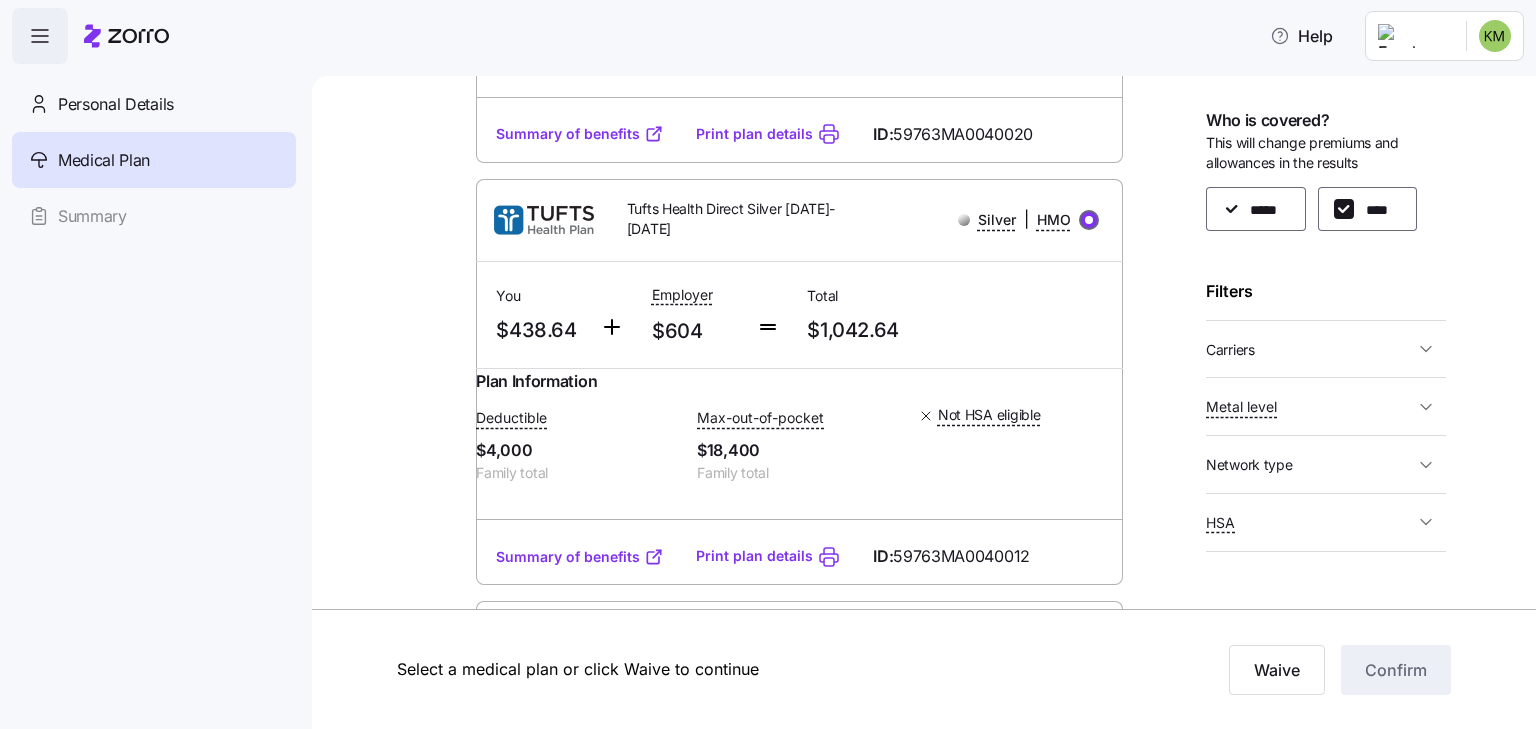 radio on "true" 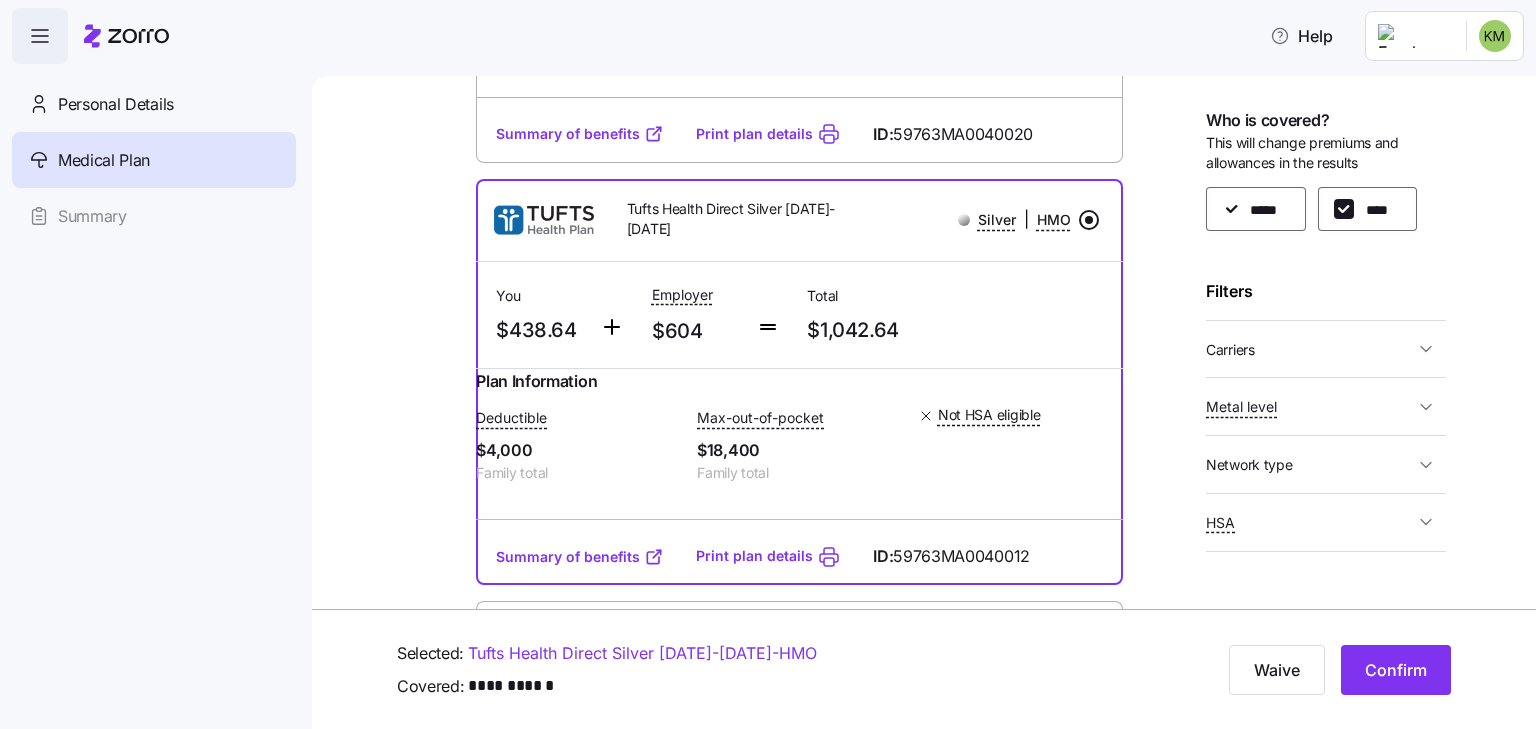 click at bounding box center (1089, 220) 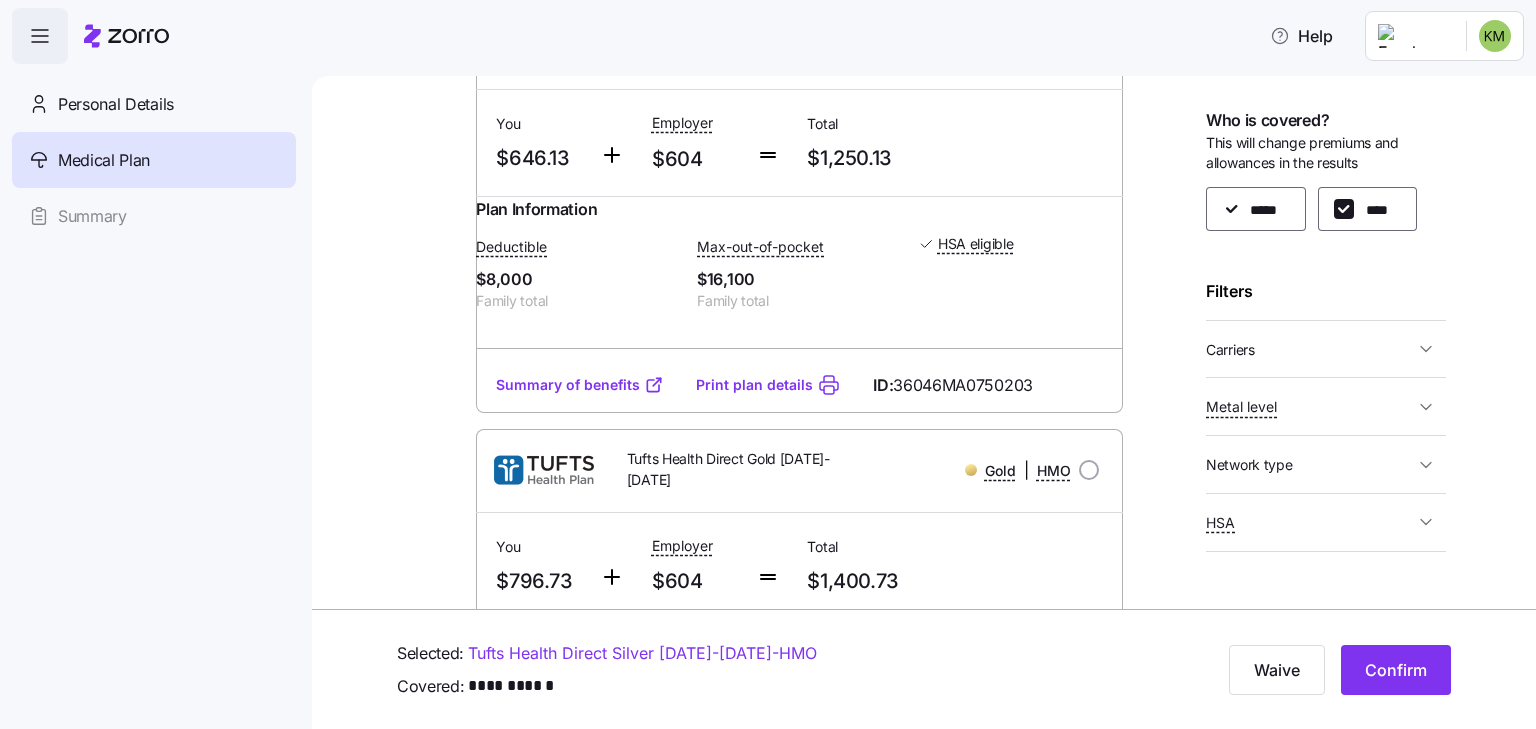 scroll, scrollTop: 2453, scrollLeft: 0, axis: vertical 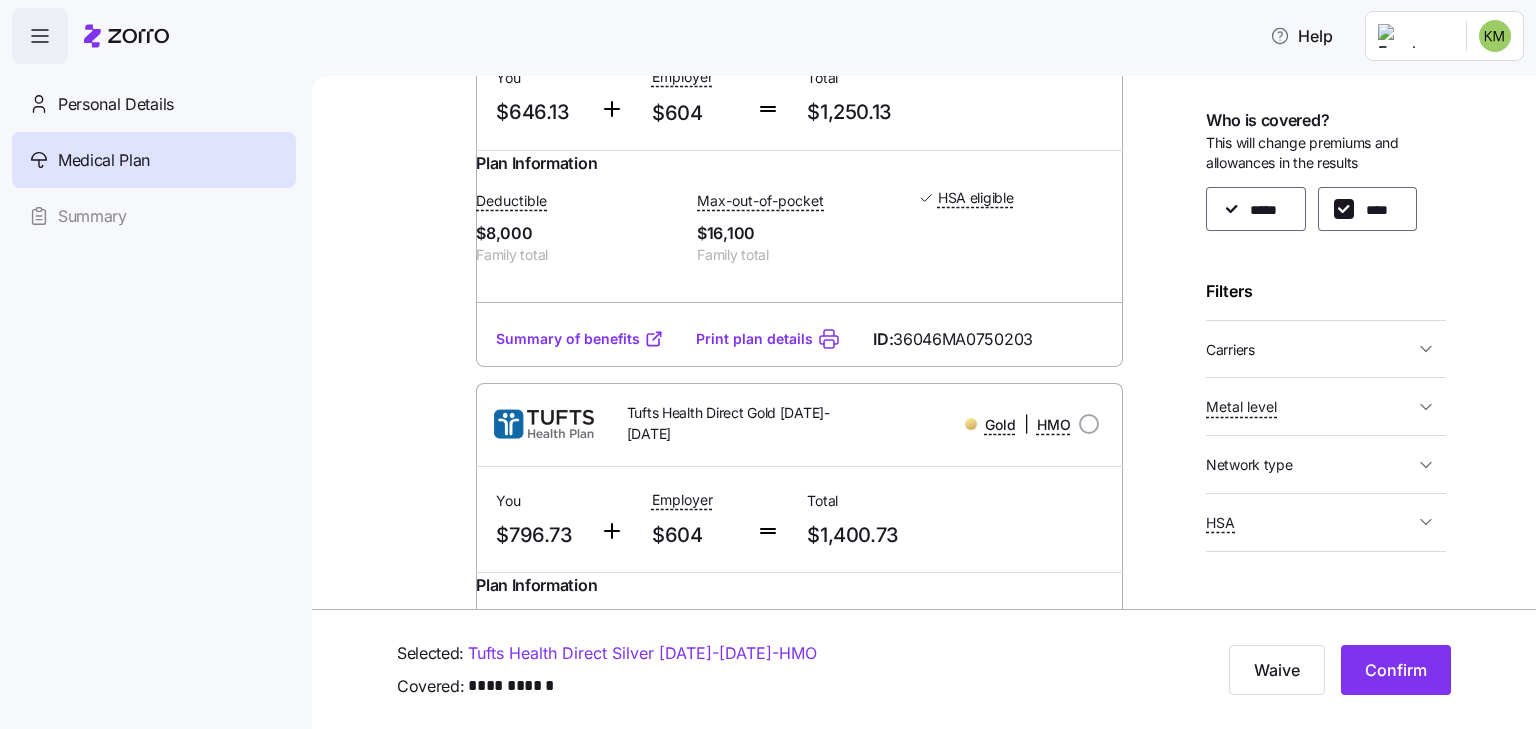 click on "Tufts Health Direct Gold [DATE]-[DATE]" at bounding box center [735, 423] 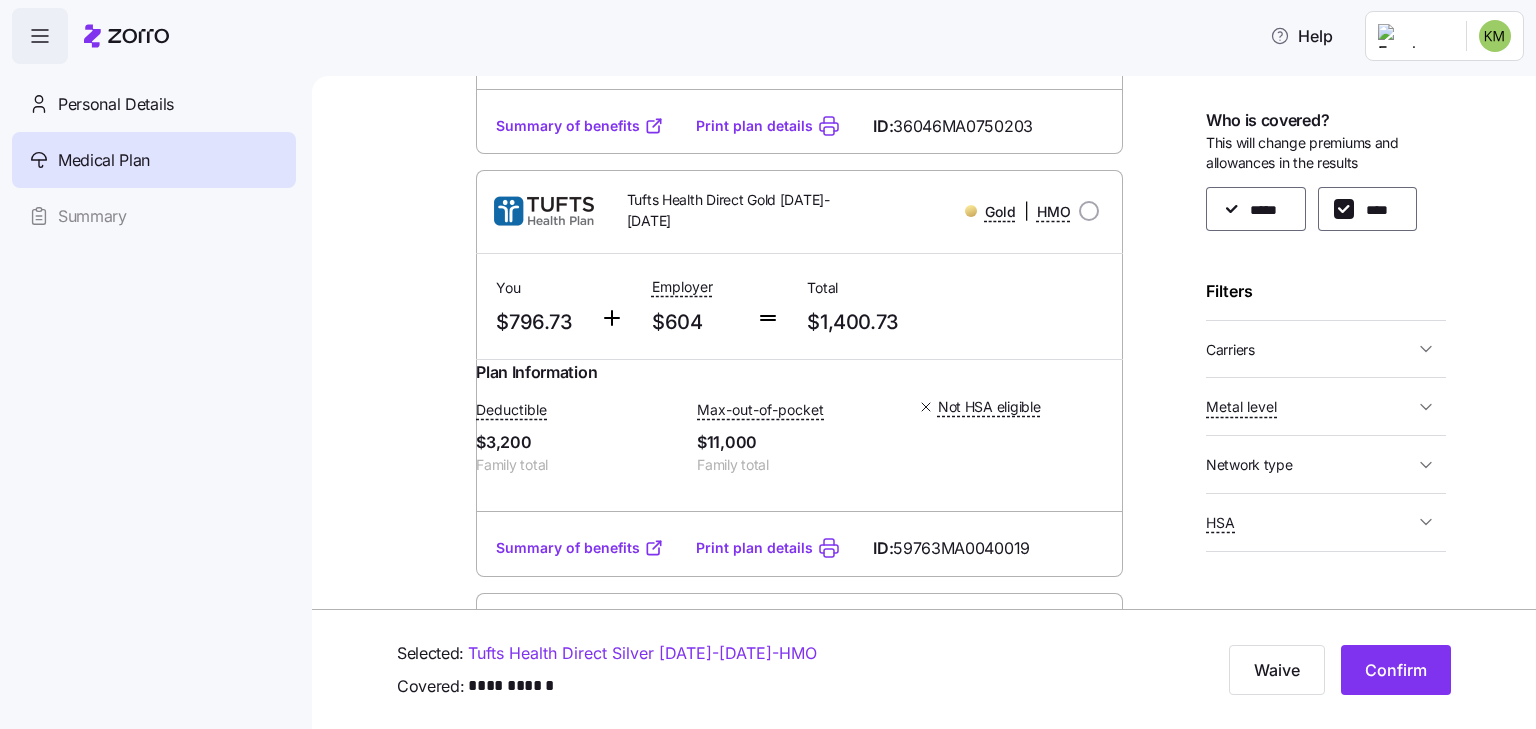 click on "Summary of benefits" at bounding box center [580, 548] 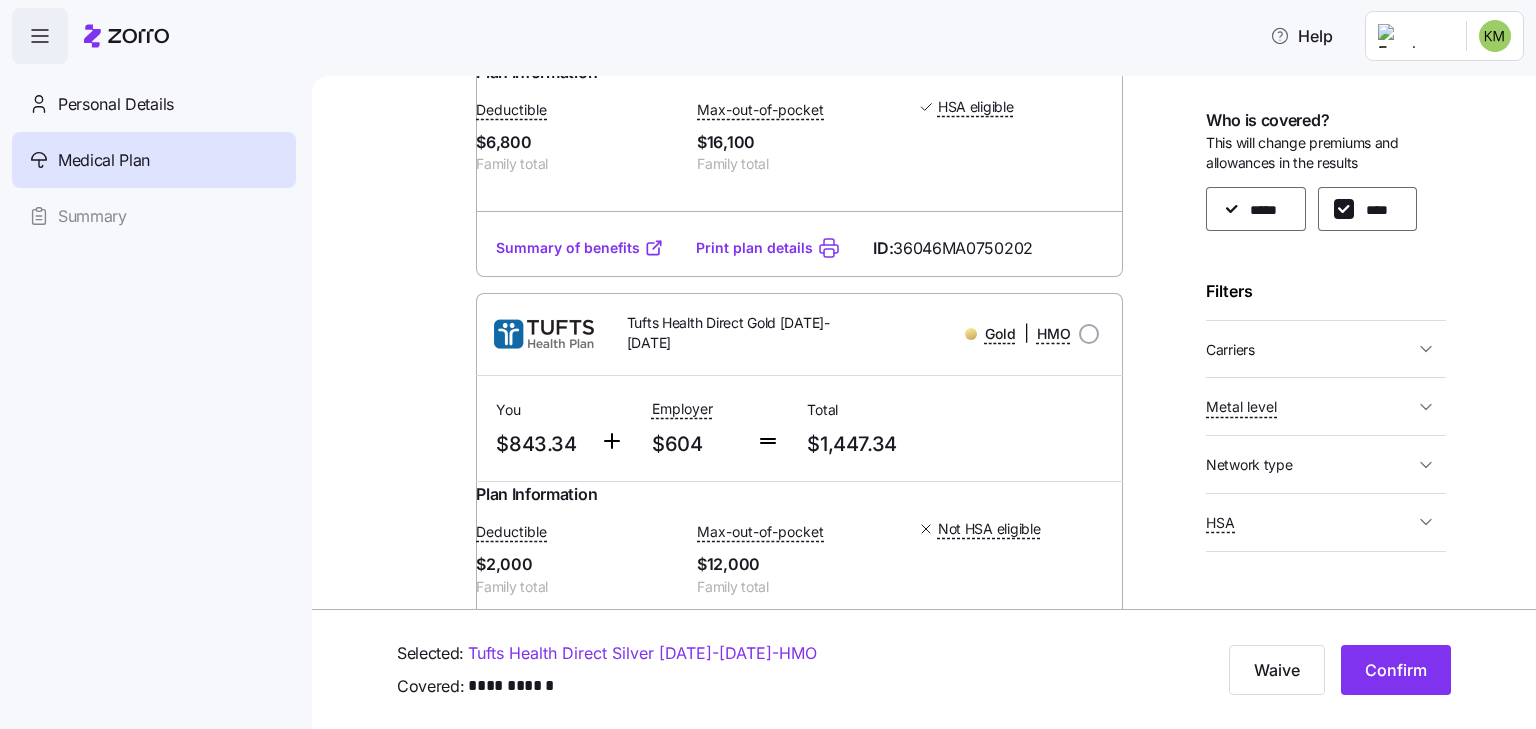 scroll, scrollTop: 3840, scrollLeft: 0, axis: vertical 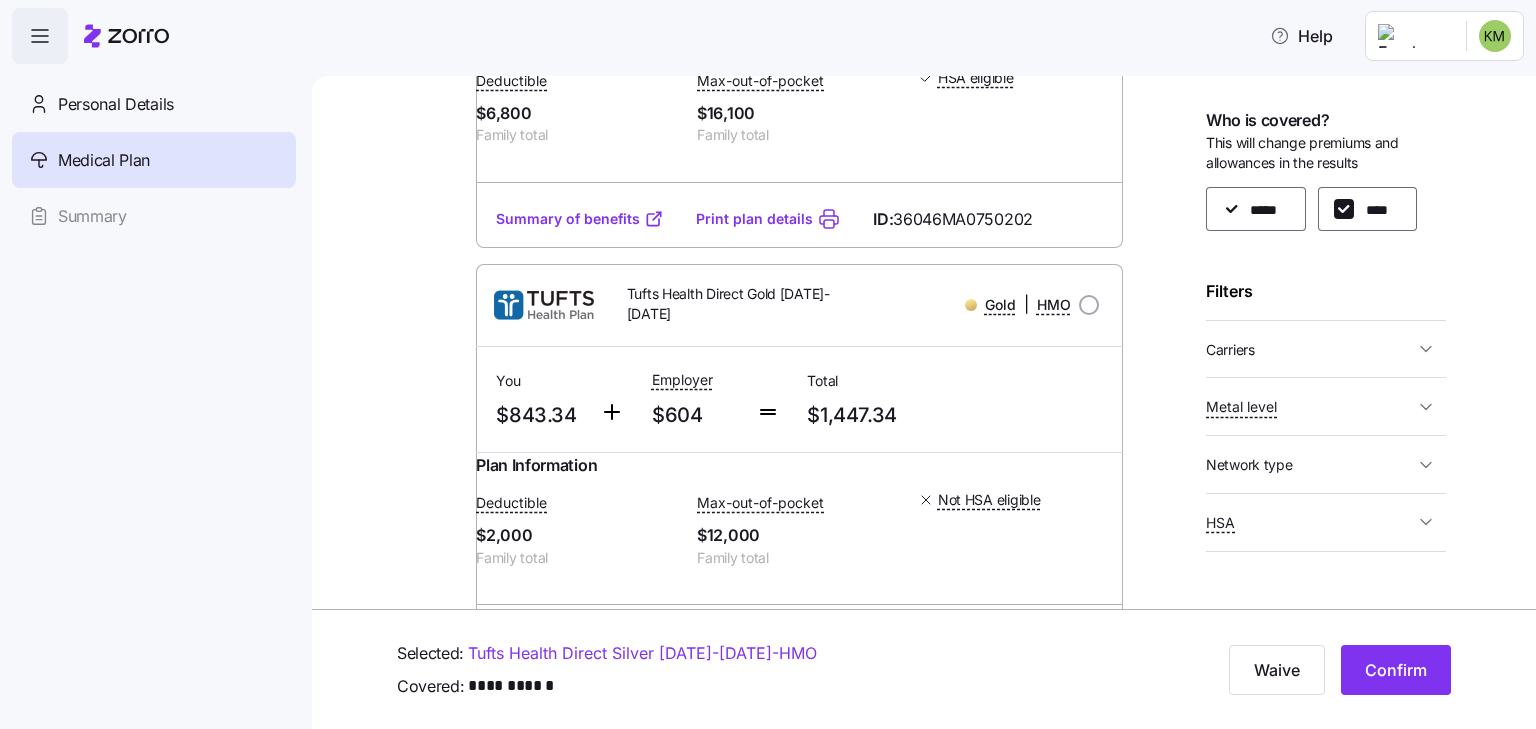 click on "Summary of benefits" at bounding box center (580, 641) 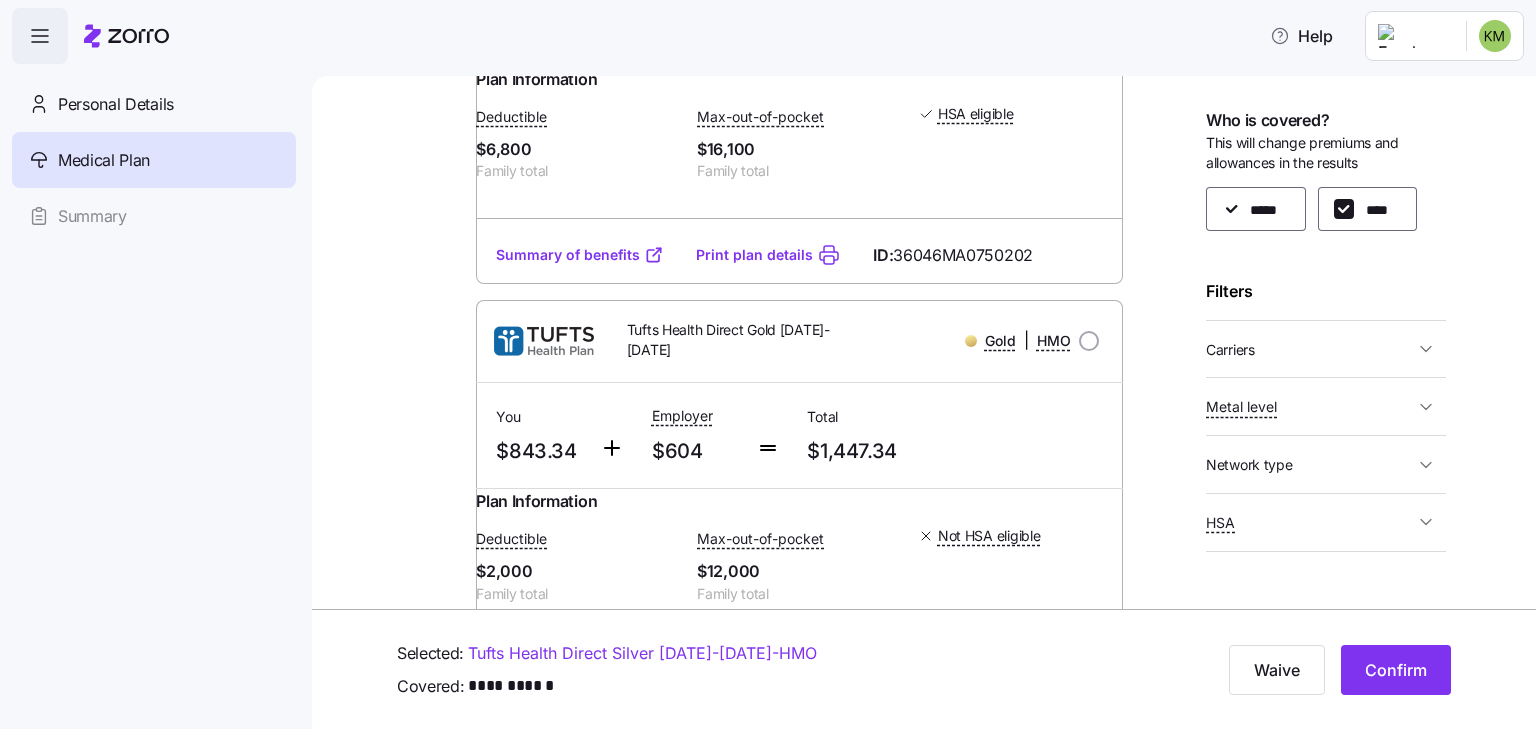 scroll, scrollTop: 3840, scrollLeft: 0, axis: vertical 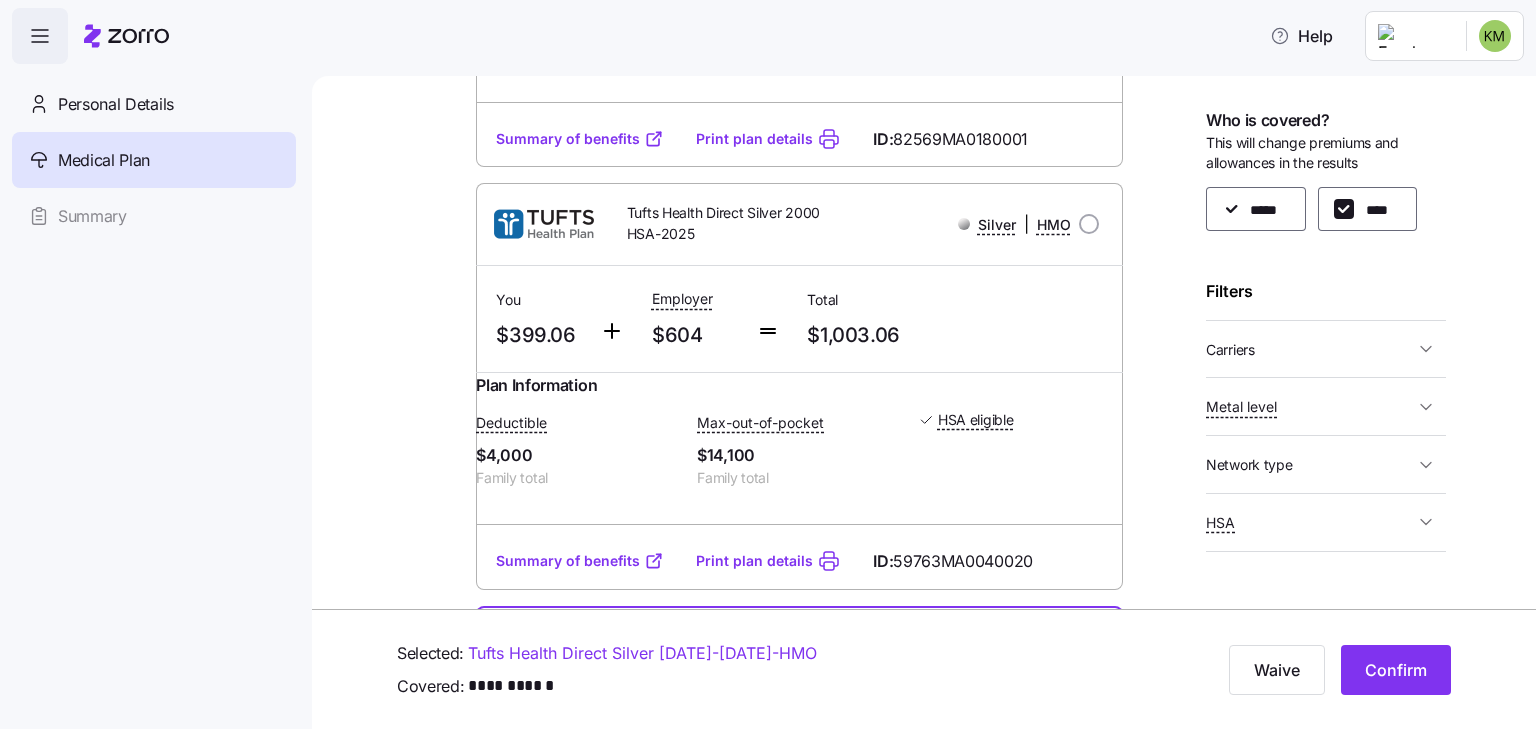 click on "Summary of benefits" at bounding box center [580, 561] 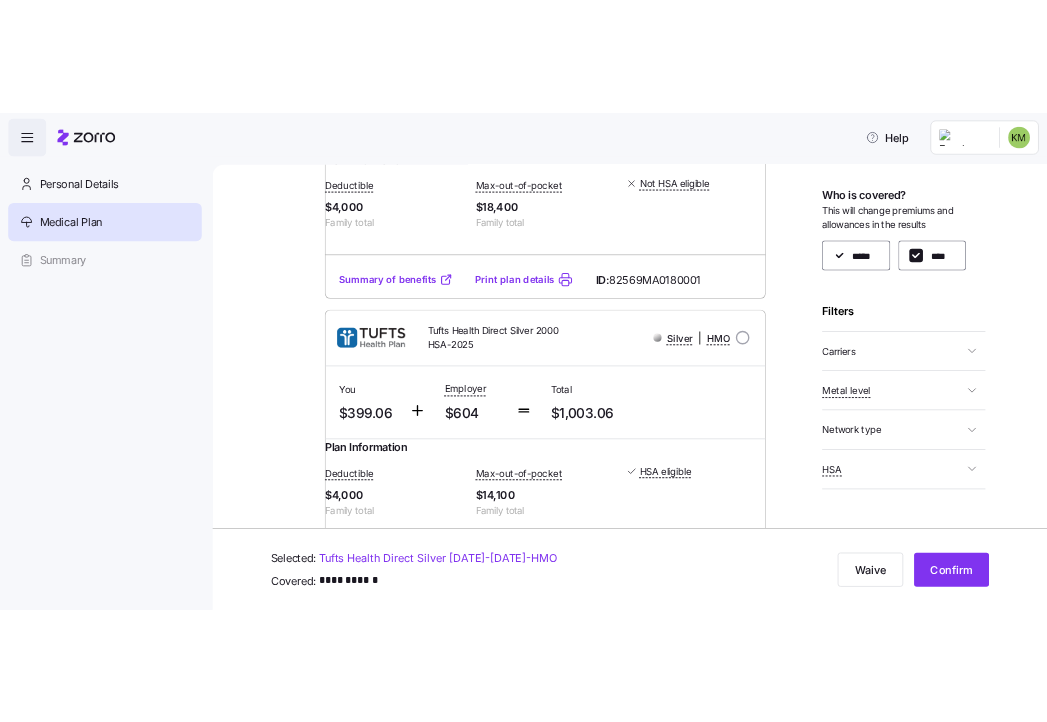 scroll, scrollTop: 1386, scrollLeft: 0, axis: vertical 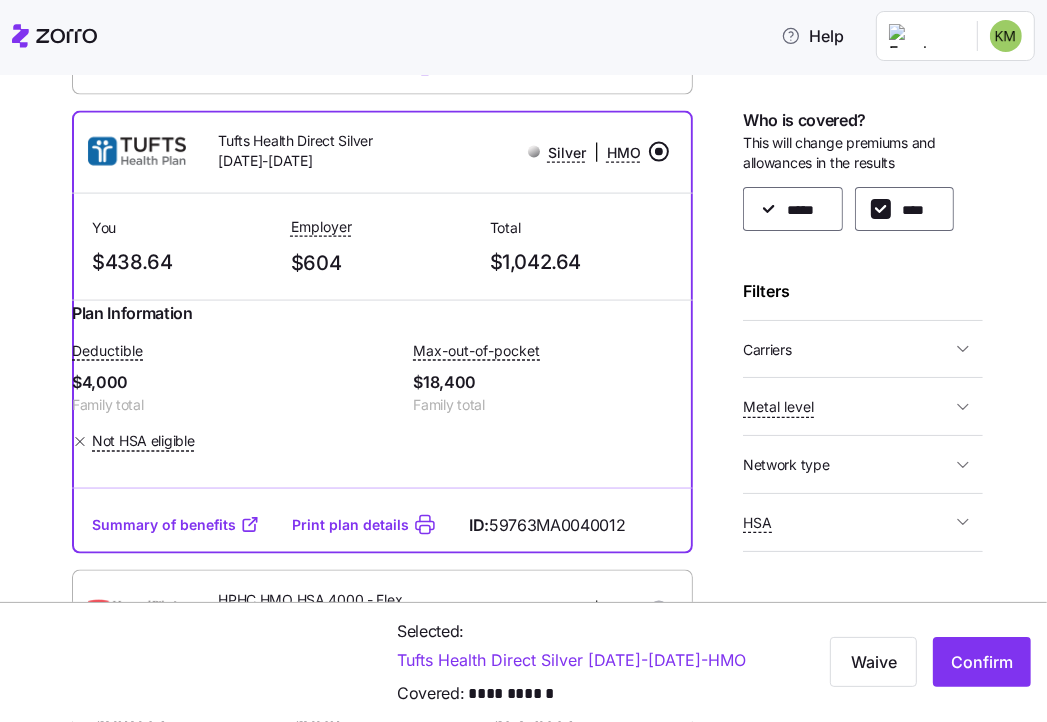 click on "Summary of benefits" at bounding box center [176, 525] 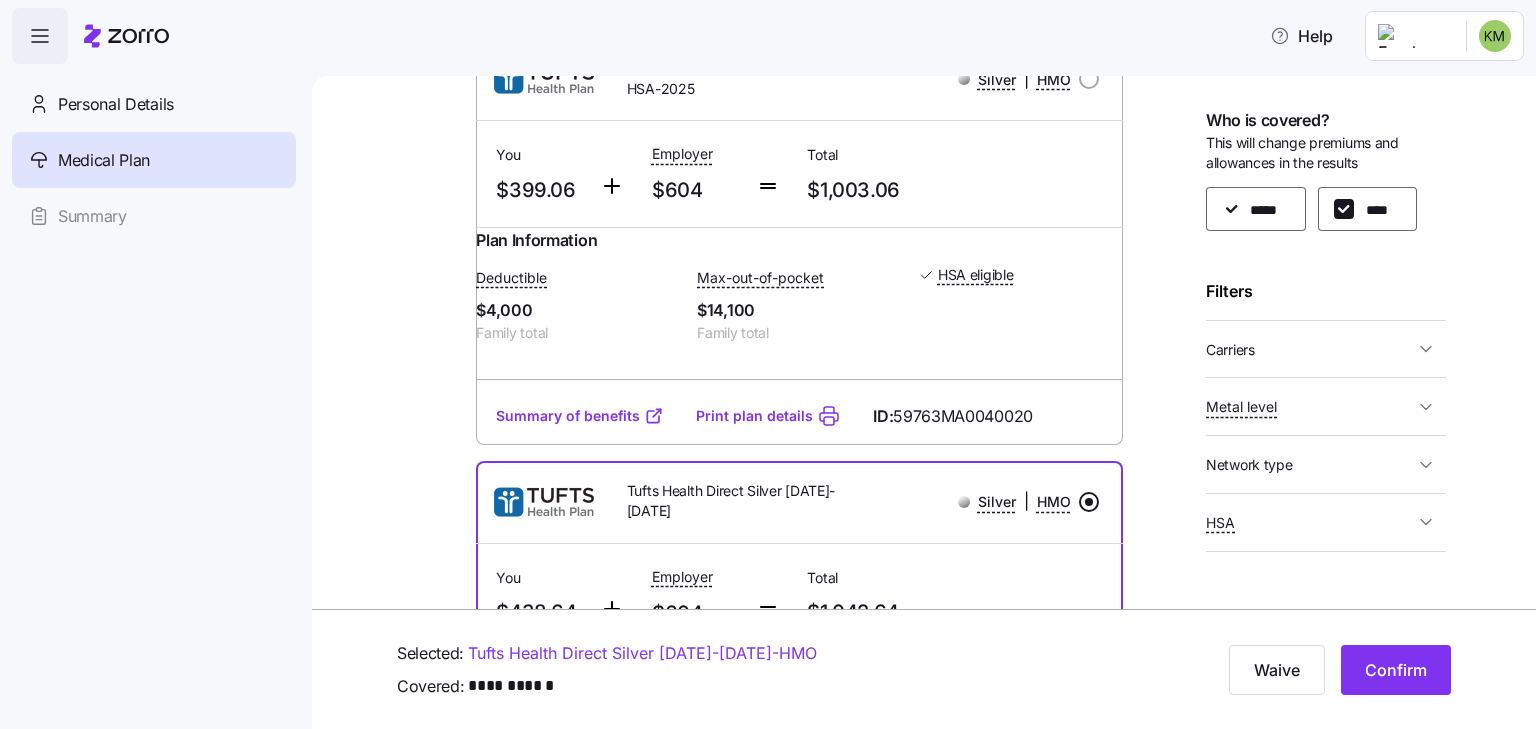 scroll, scrollTop: 1493, scrollLeft: 0, axis: vertical 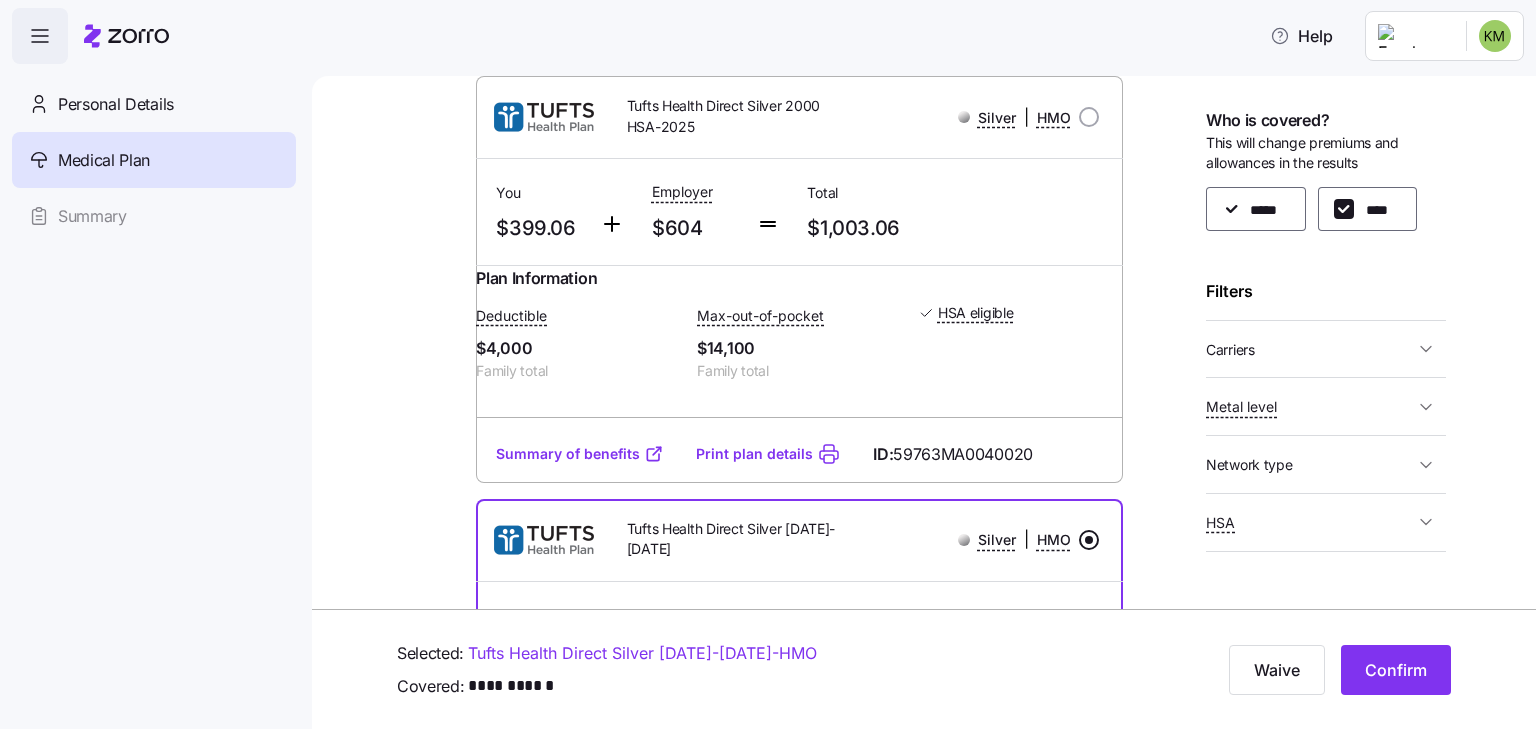 click at bounding box center [1089, 540] 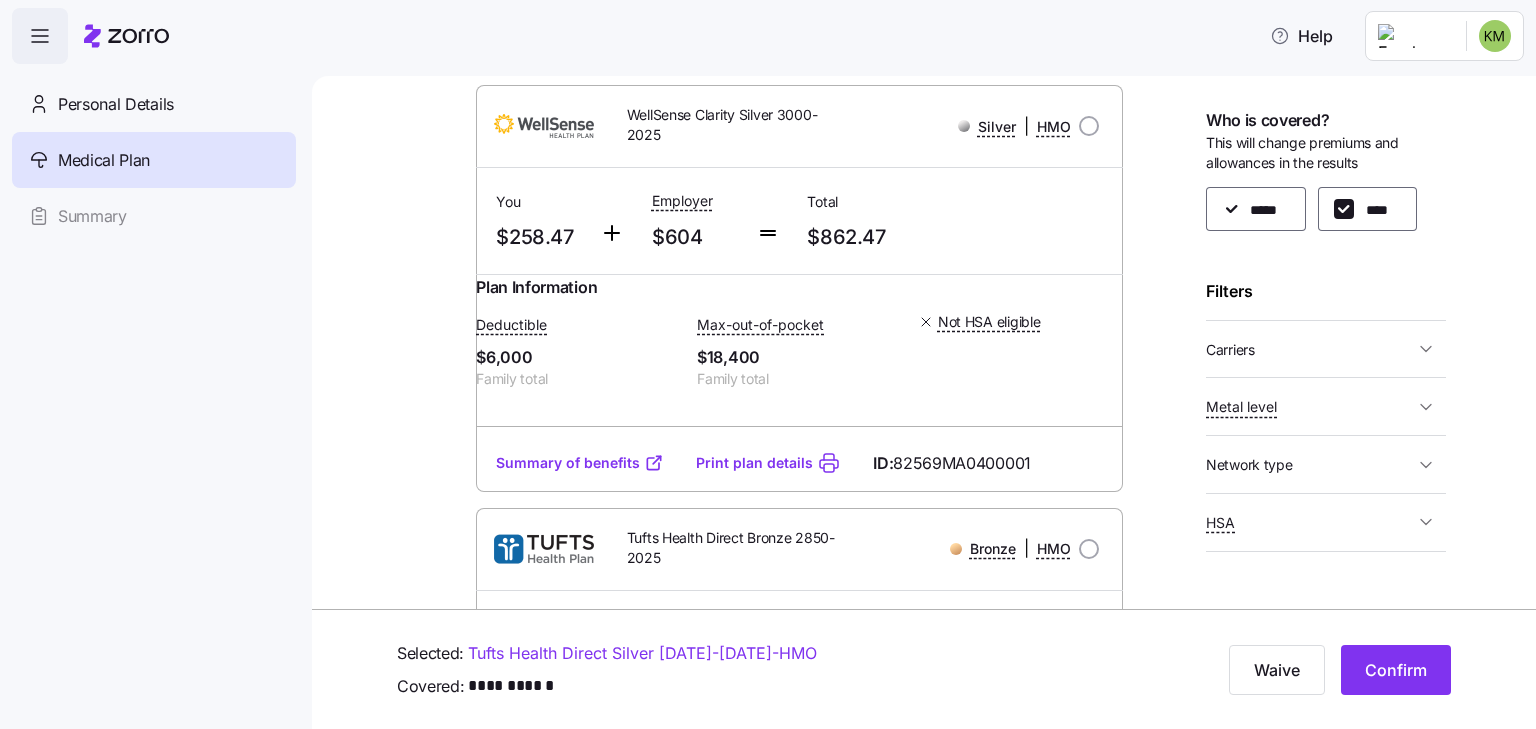 scroll, scrollTop: 213, scrollLeft: 0, axis: vertical 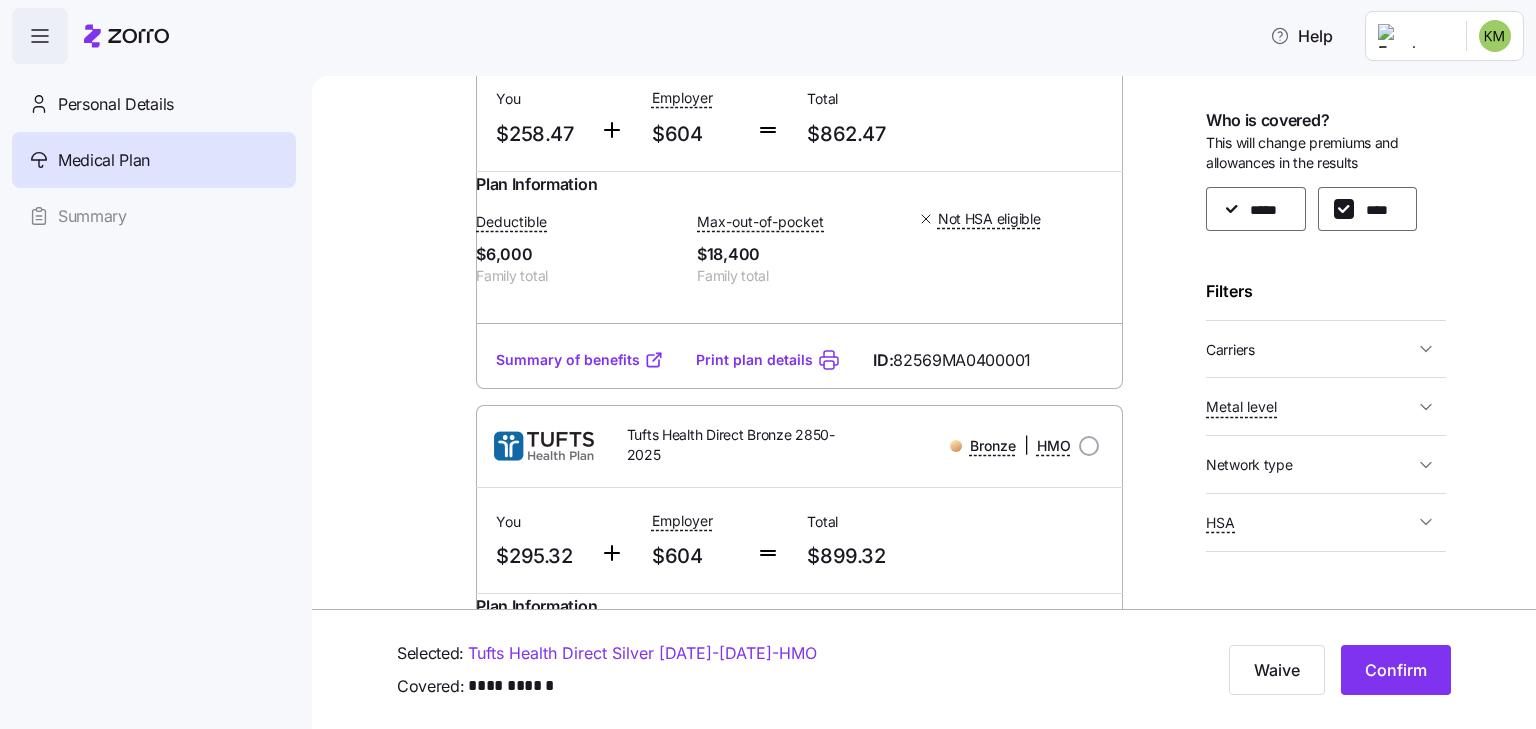 click on "Summary of benefits" at bounding box center (580, 360) 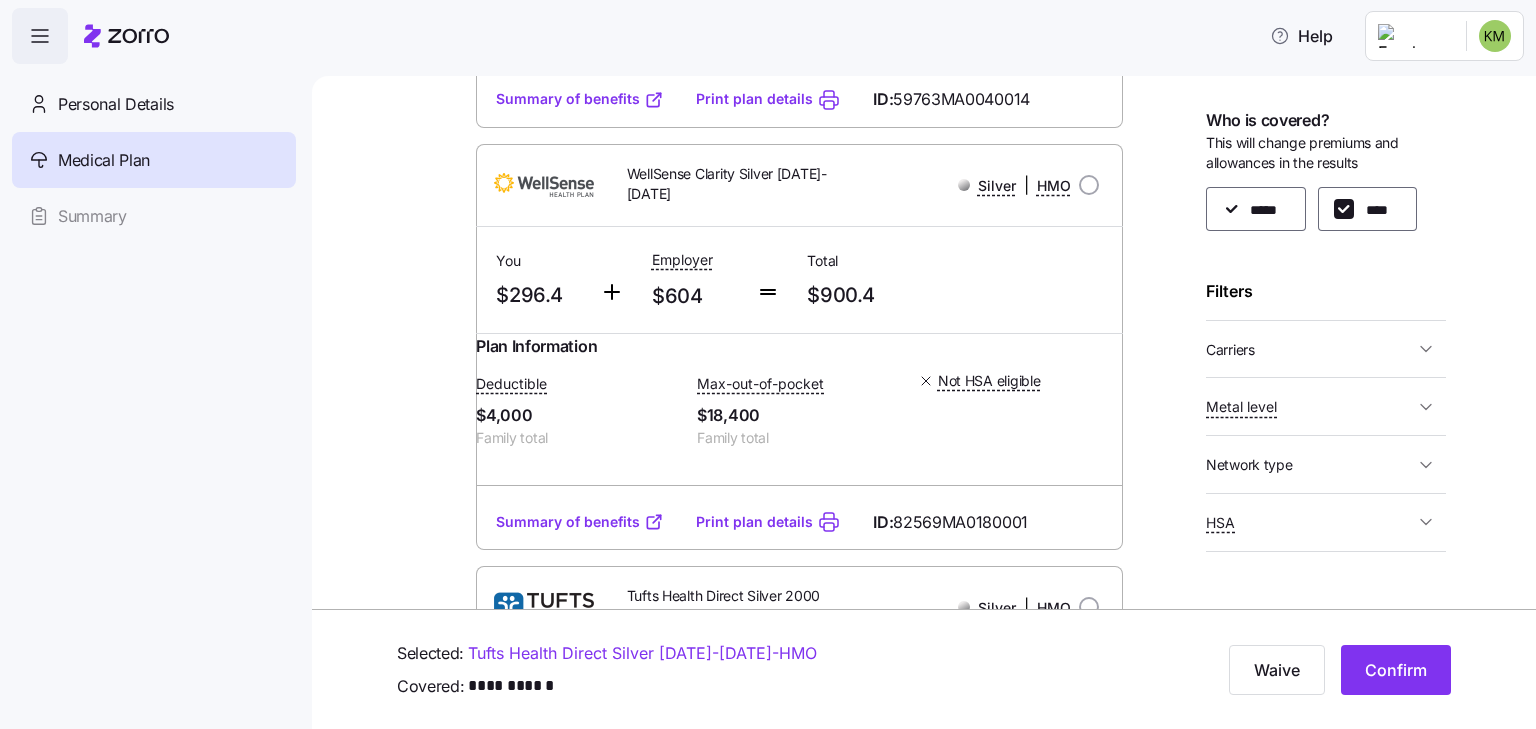 scroll, scrollTop: 960, scrollLeft: 0, axis: vertical 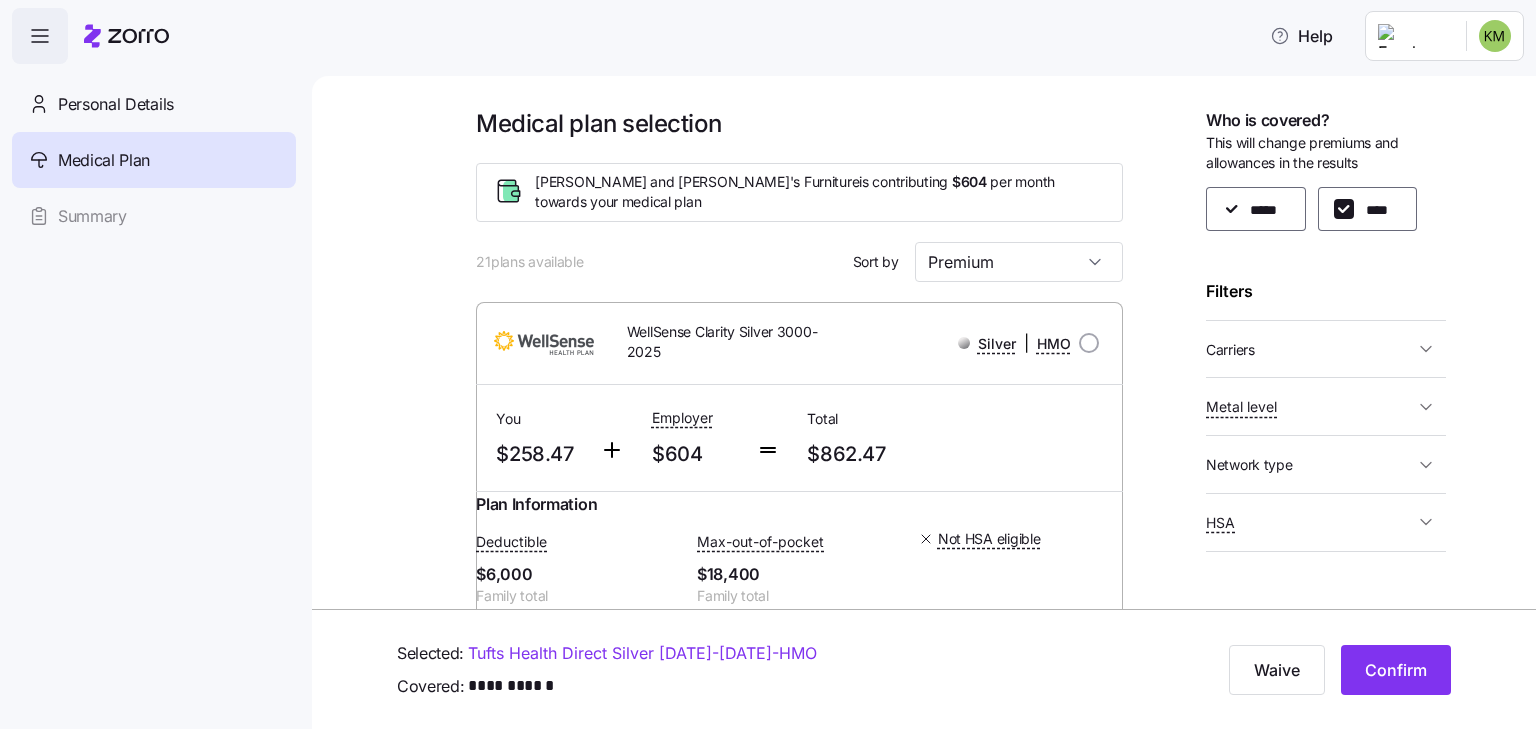 click on "Help Personal Details Medical Plan Summary Medical plan selection [PERSON_NAME] and [PERSON_NAME]'s Furniture  is contributing   $604   per month towards your medical plan 21  plans available Sort by Premium WellSense Clarity Silver 3000-2025   Silver | HMO You $258.47 Employer $604 Total $862.47 Plan Information Deductible $6,000 Family total Max-out-of-pocket $18,400 Family total Not HSA eligible [PERSON_NAME] ,  [DATE] ,   [STREET_ADDRESS][PERSON_NAME]-1748, [GEOGRAPHIC_DATA] ; Who is covered:   Me & spouse ;   Employer contribution:  up to $604 Medical Plan WellSense Clarity Silver 3000-2025   Silver  |  HMO Summary of benefits Select Your current choice Premium Total Premium $862.47 After allowance $258.47 Deductible Individual: Medical $3,000 Family: Medical $6,000 Max Out of Pocket Individual: Medical $9,200 Family: Medical $18,400 HSA Eligible HSA Eligible No Doctor visits Primary Care $30/$60 copay Urgent Care & Visits Emergency room Deductible, then $750 copay Pharmacy Drugs Deductible, then $30/35%/35% ID:    |" at bounding box center [768, 358] 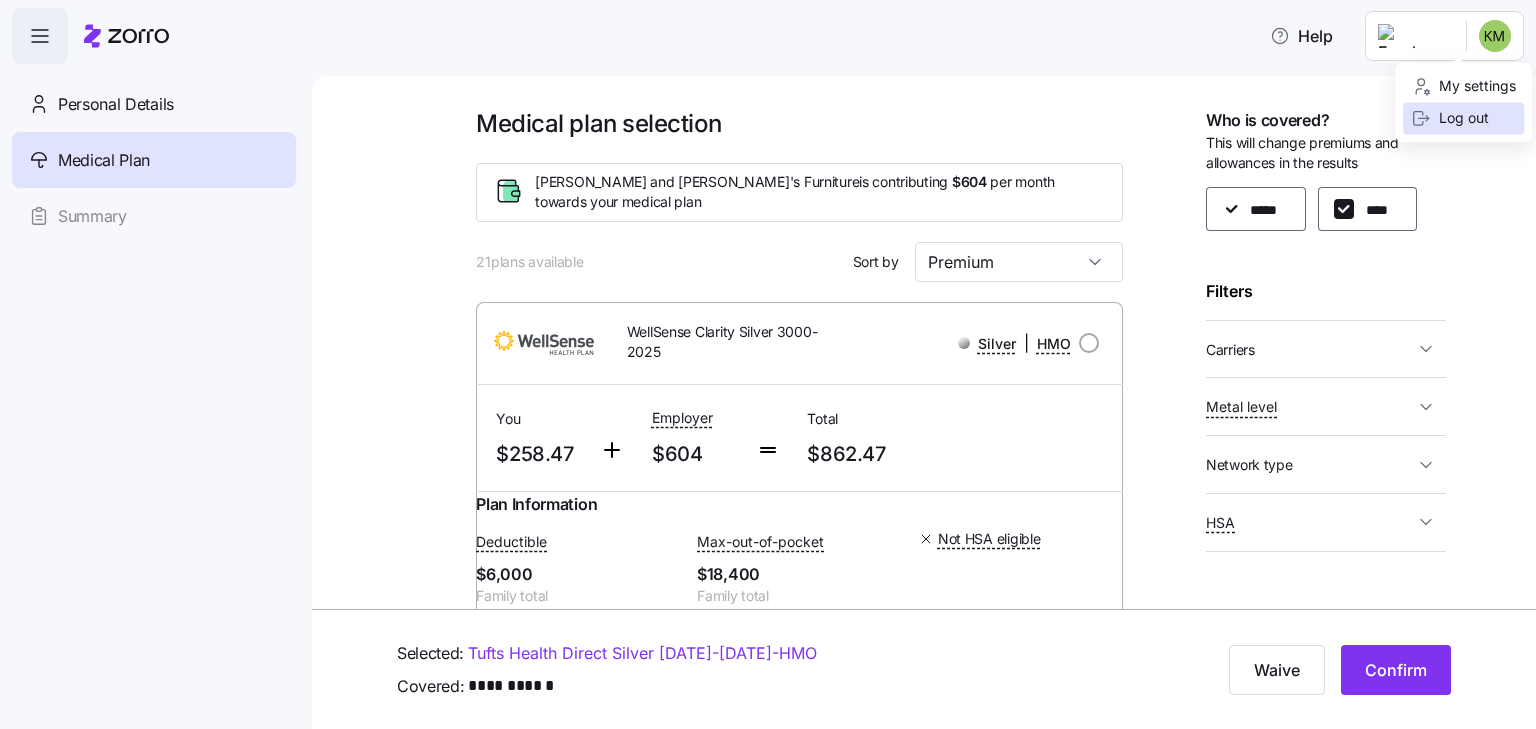 click on "Log out" at bounding box center [1450, 119] 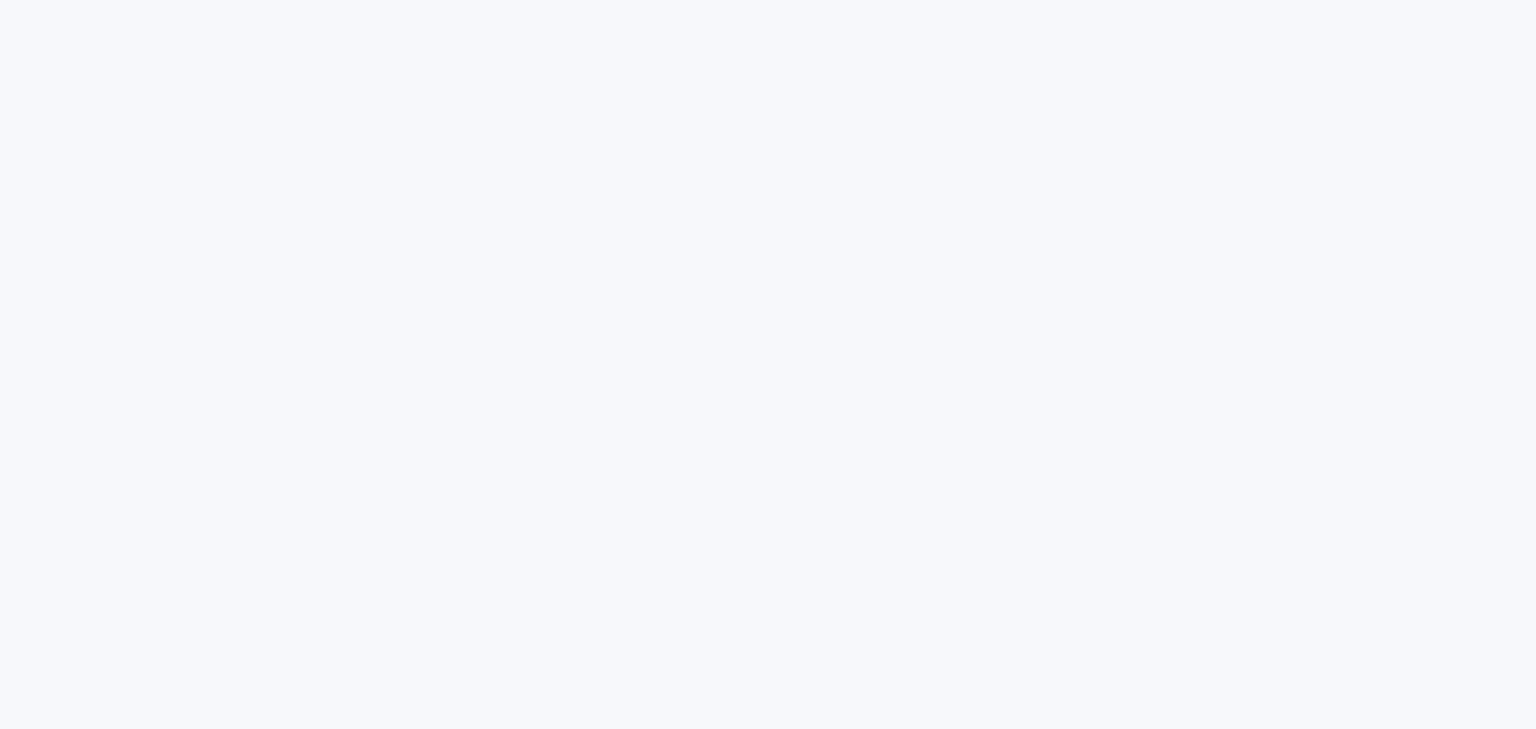 scroll, scrollTop: 0, scrollLeft: 0, axis: both 